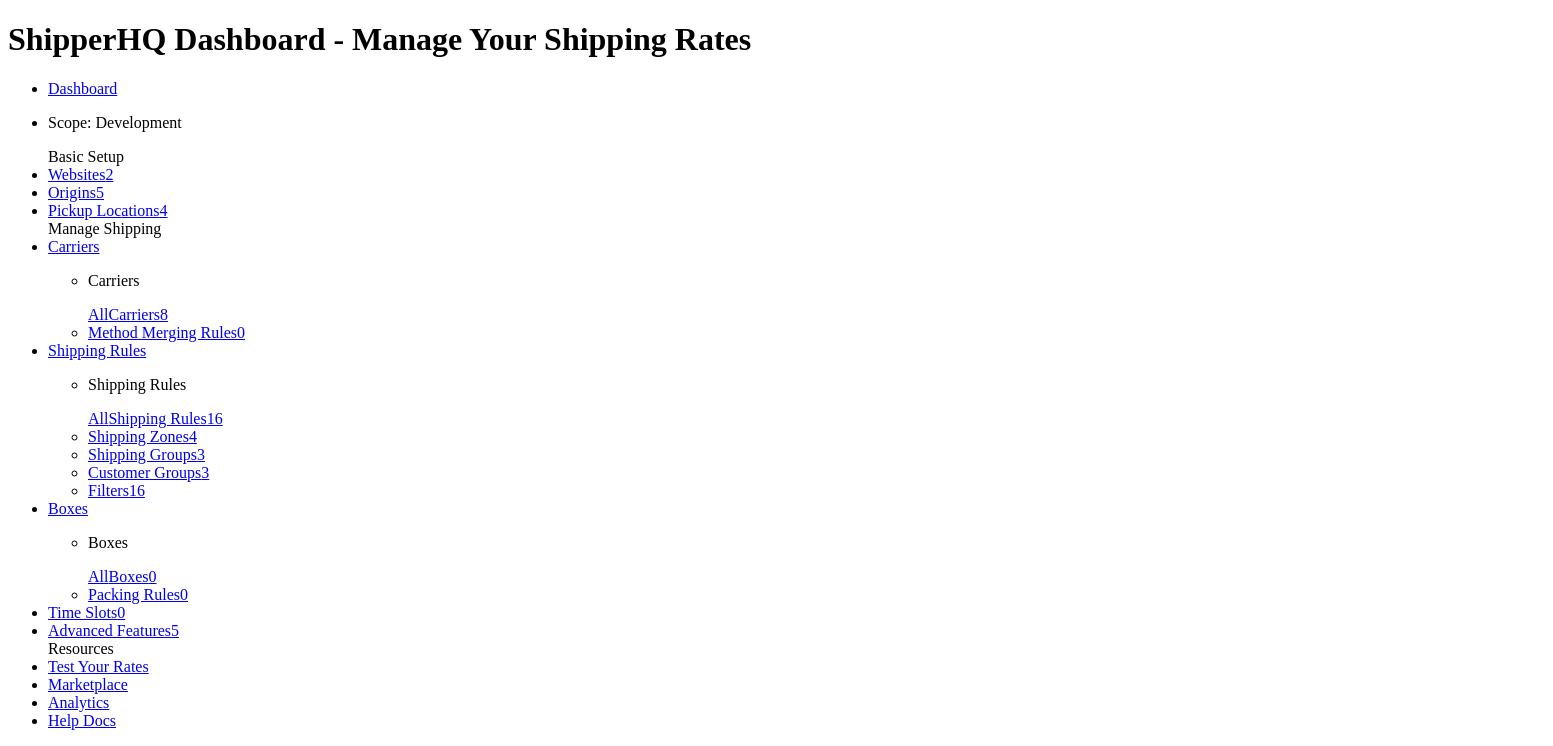 scroll, scrollTop: 0, scrollLeft: 0, axis: both 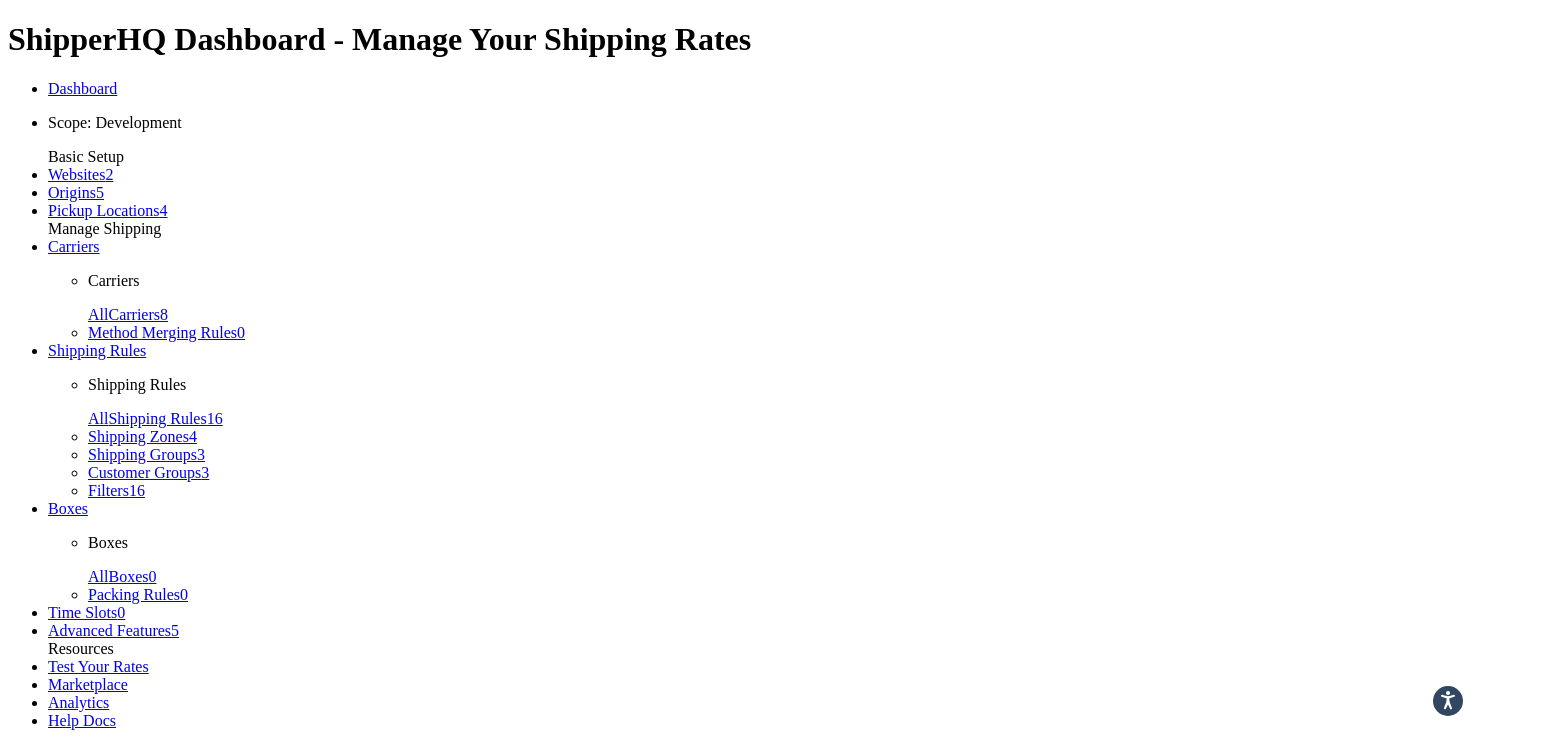 click on "Carriers" at bounding box center [74, 246] 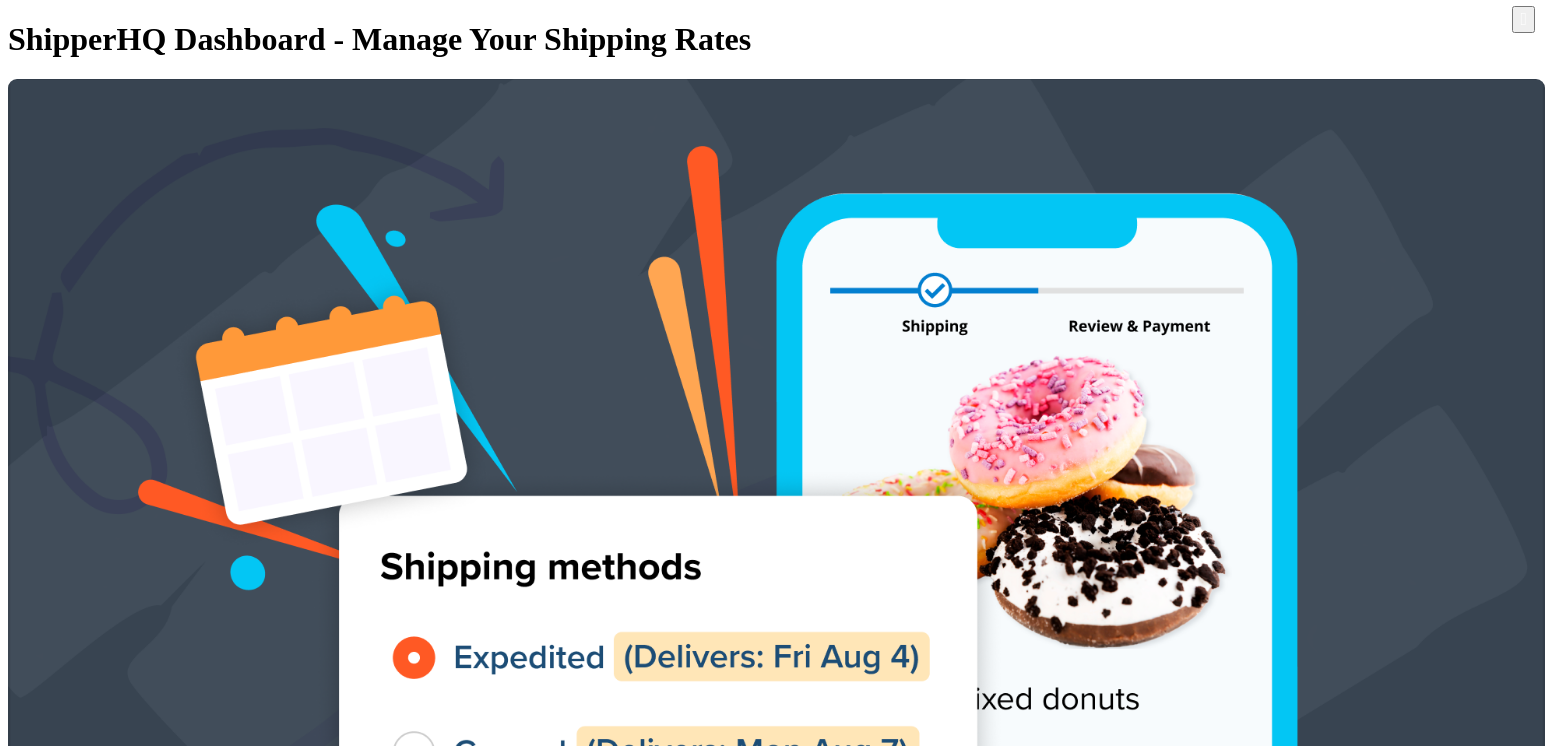 scroll, scrollTop: 0, scrollLeft: 0, axis: both 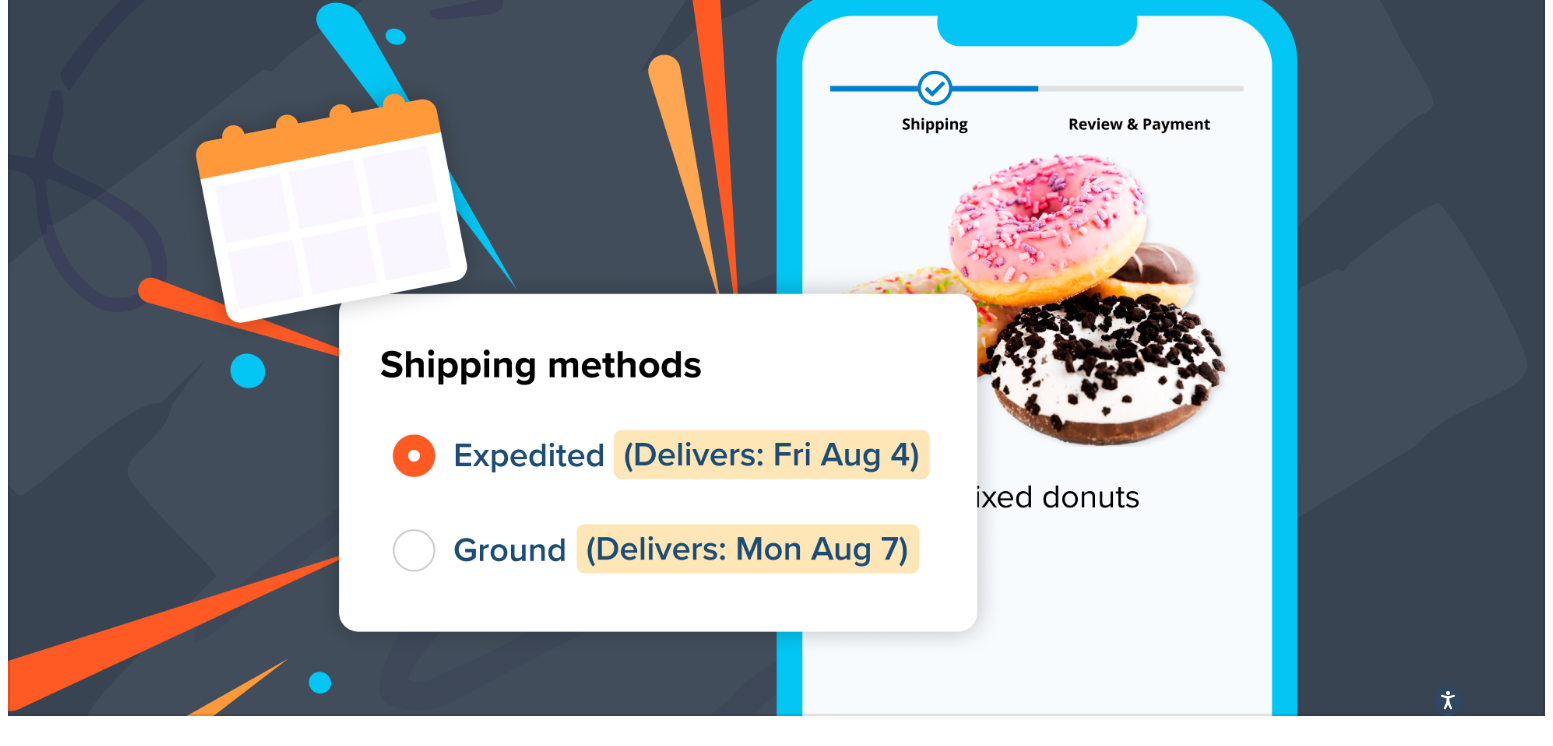 click at bounding box center [82, 3846] 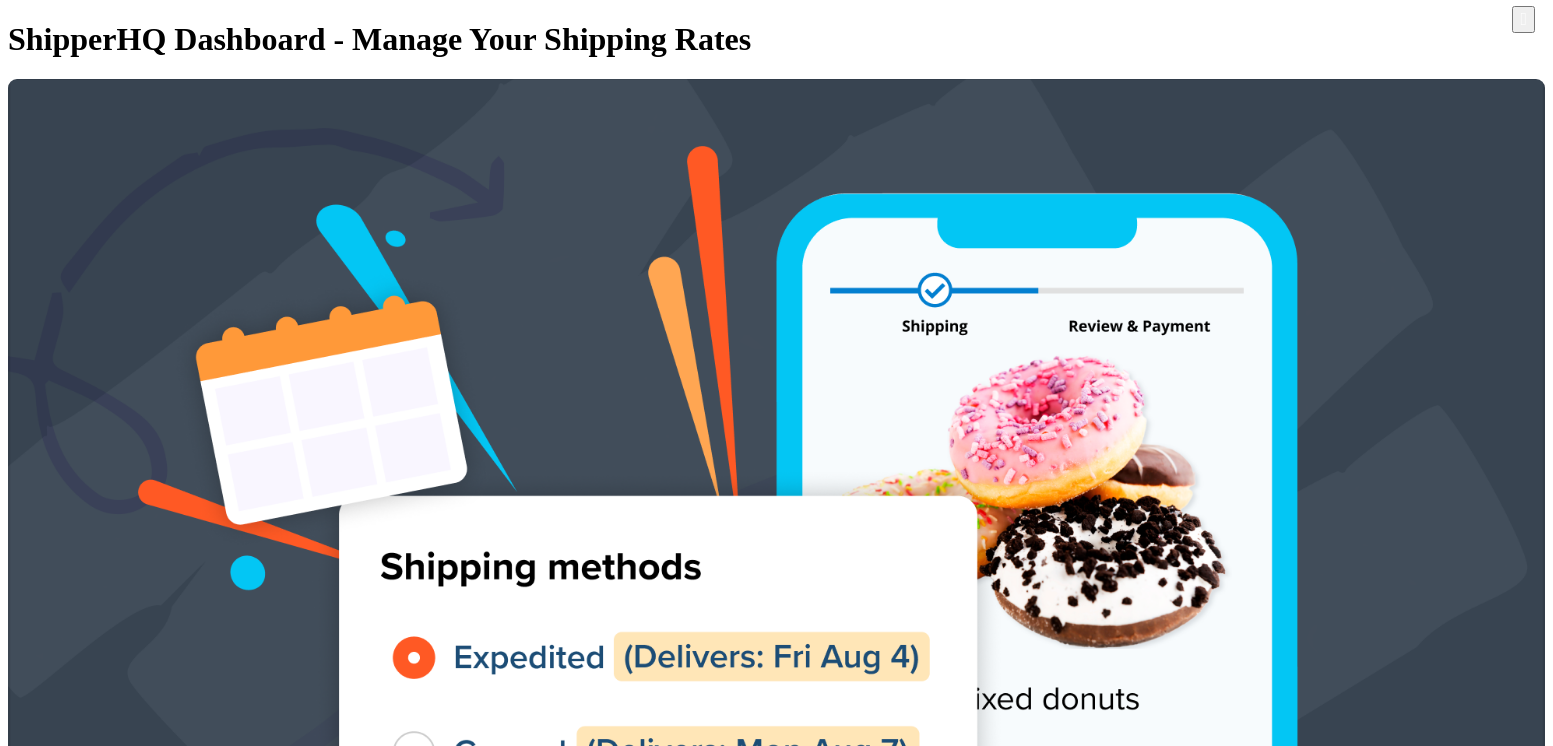 scroll, scrollTop: 0, scrollLeft: 0, axis: both 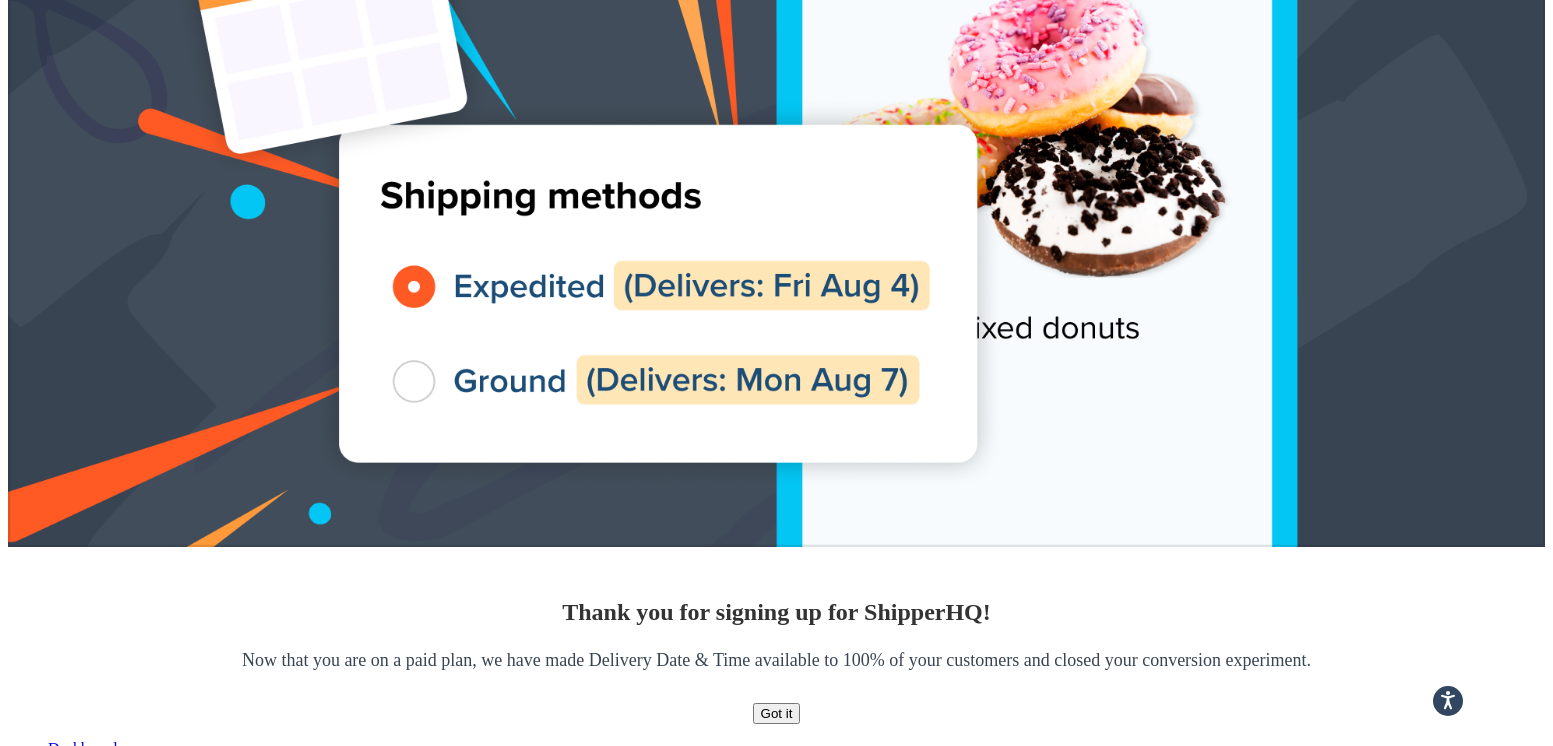 click on "2" at bounding box center (76, 3956) 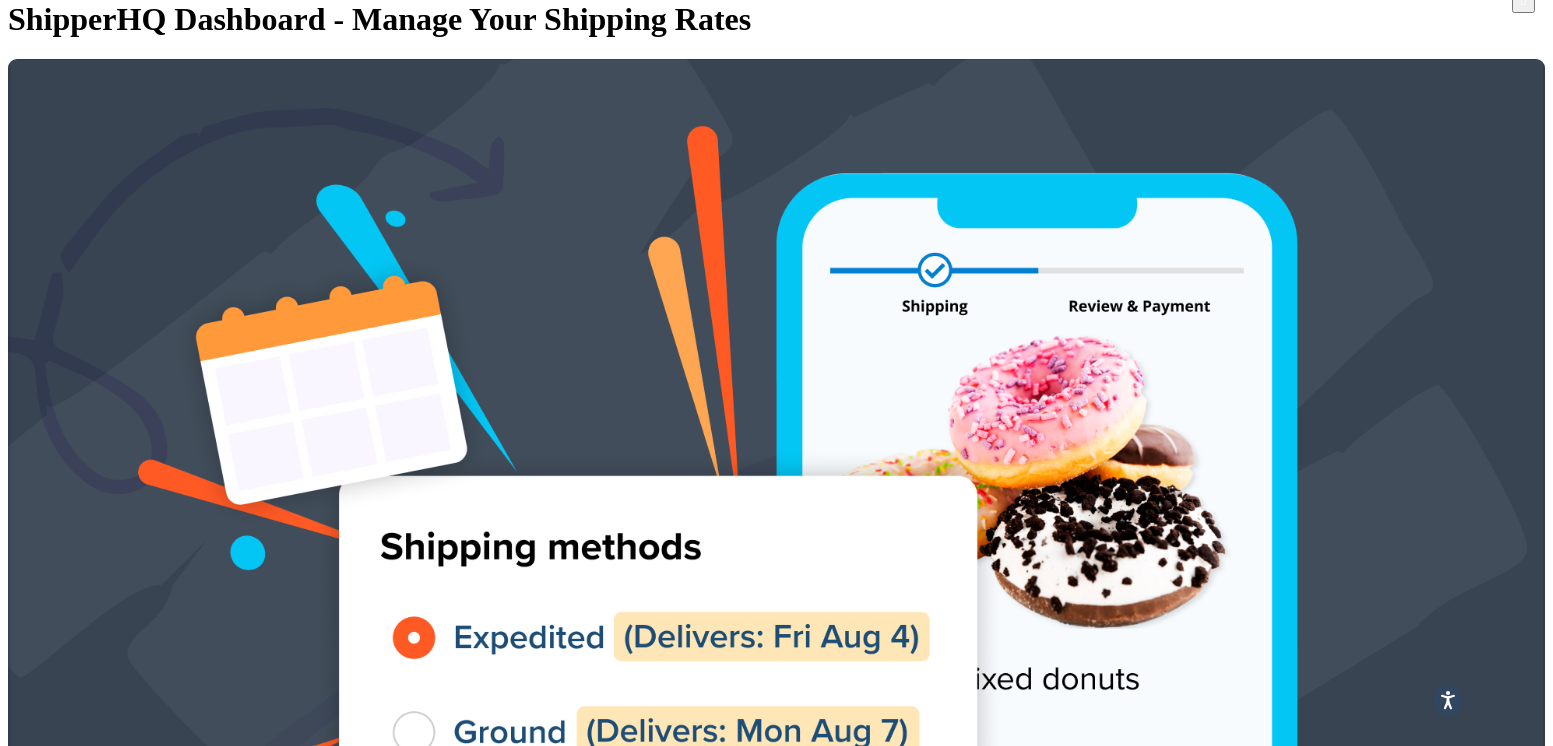 scroll, scrollTop: 17, scrollLeft: 0, axis: vertical 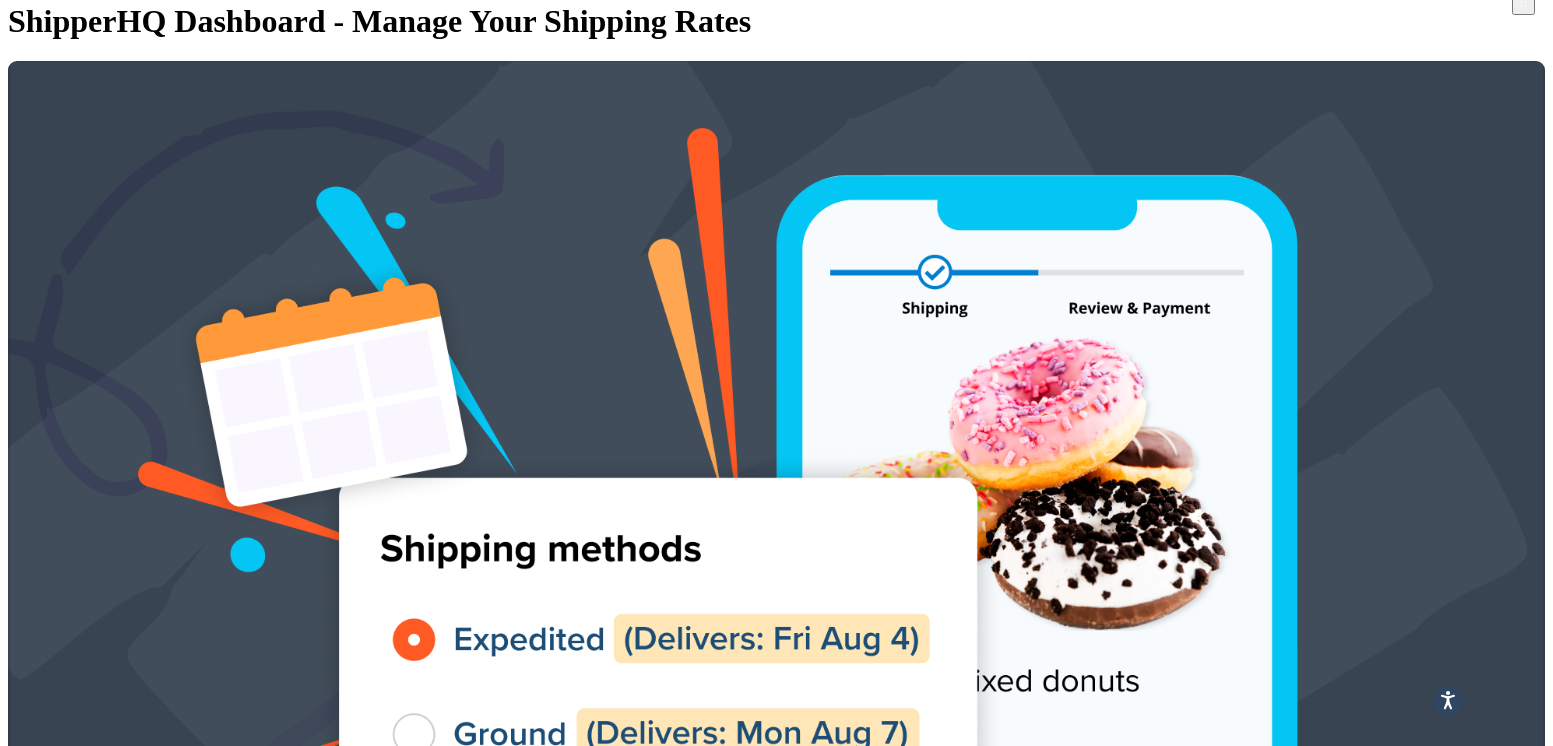 click at bounding box center (1465, 4027) 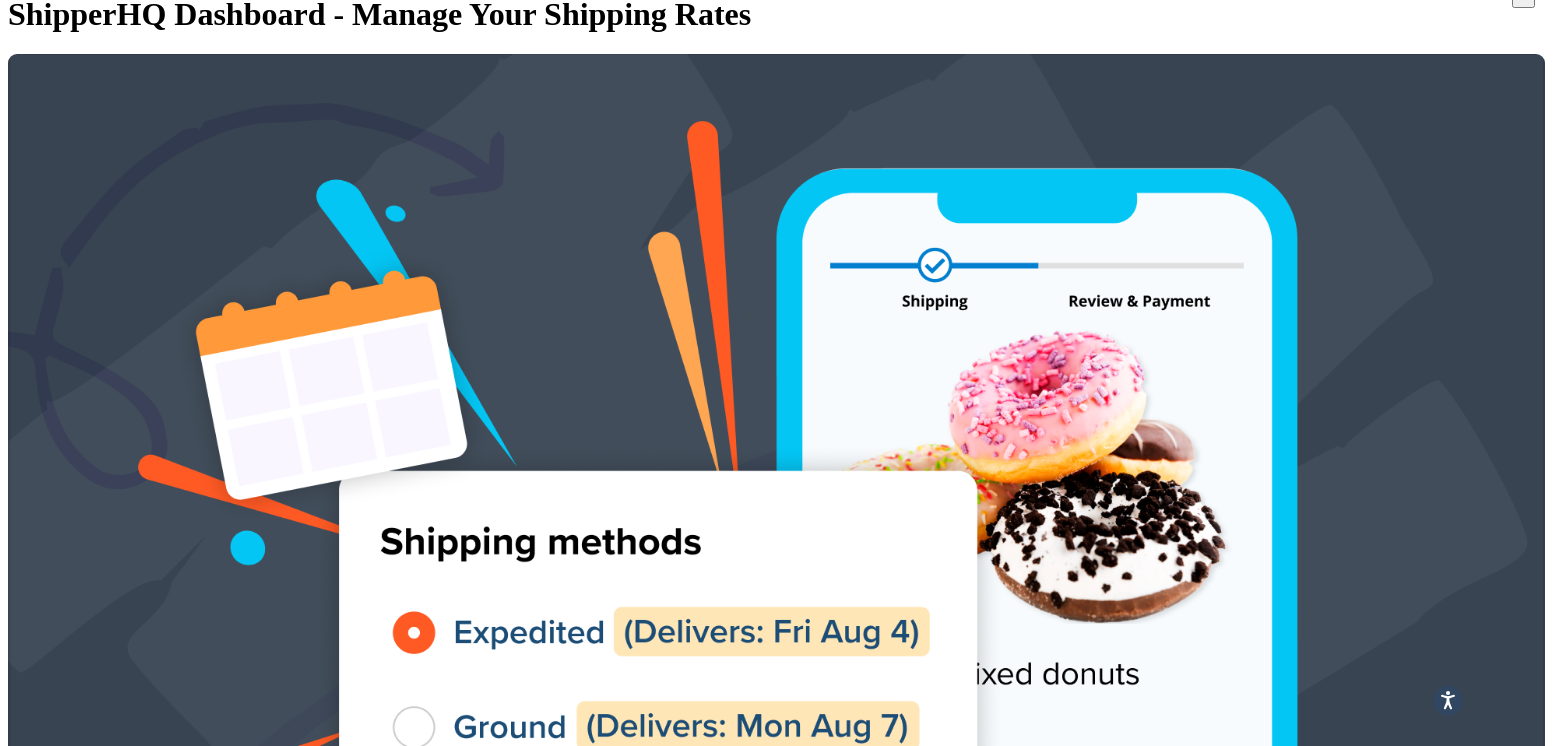 click on "Edit" at bounding box center (1413, 4032) 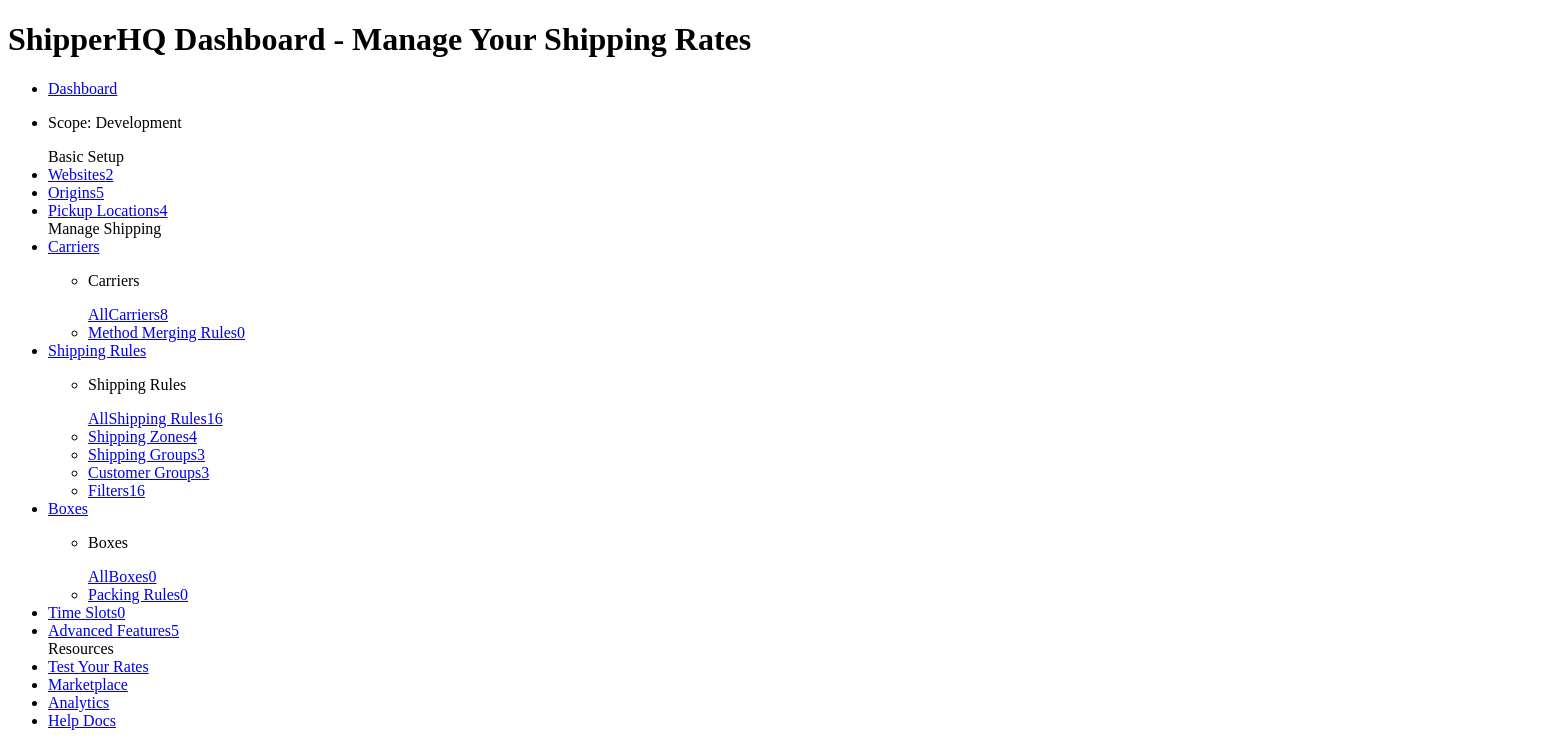 scroll, scrollTop: 0, scrollLeft: 0, axis: both 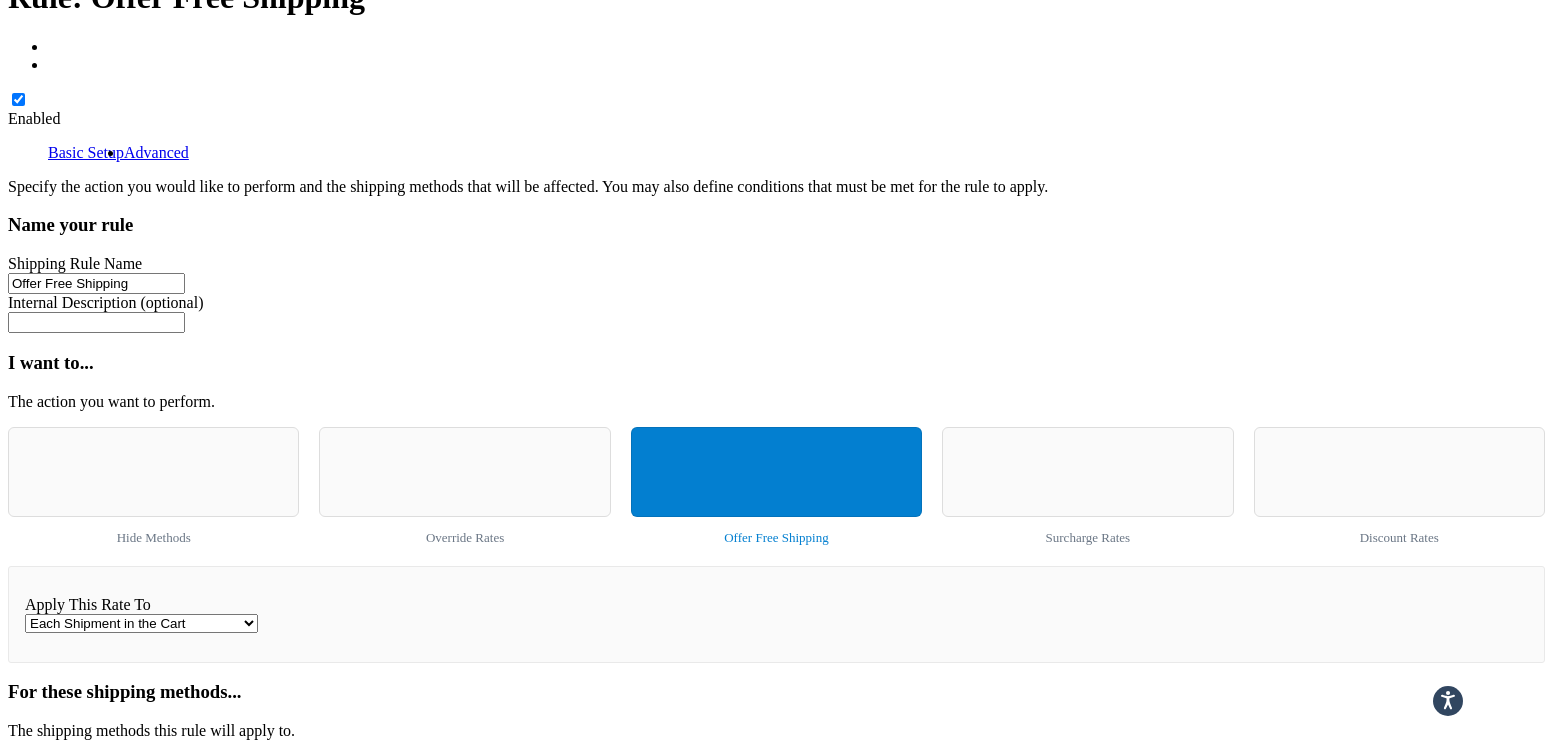 click at bounding box center (102, 818) 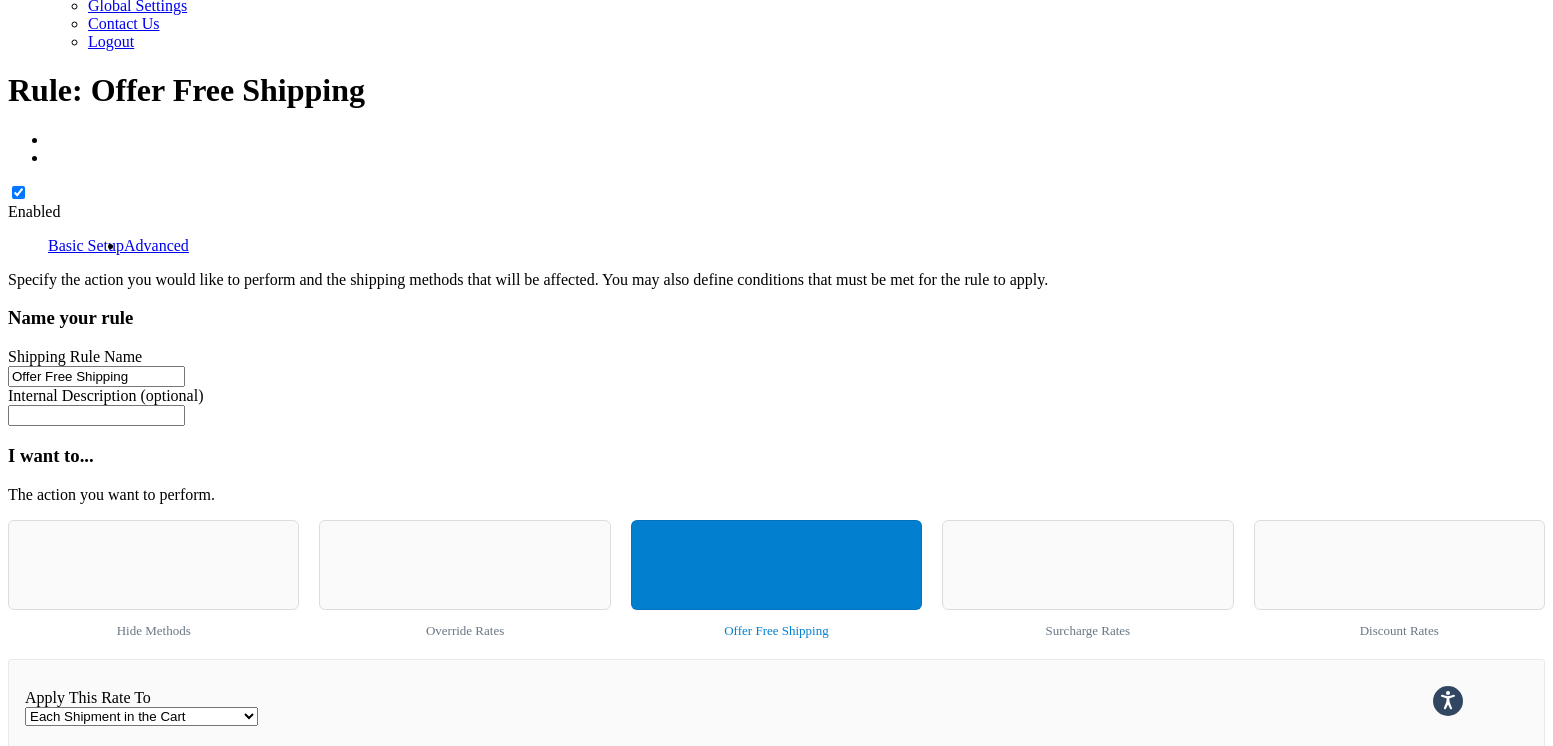 scroll, scrollTop: 816, scrollLeft: 0, axis: vertical 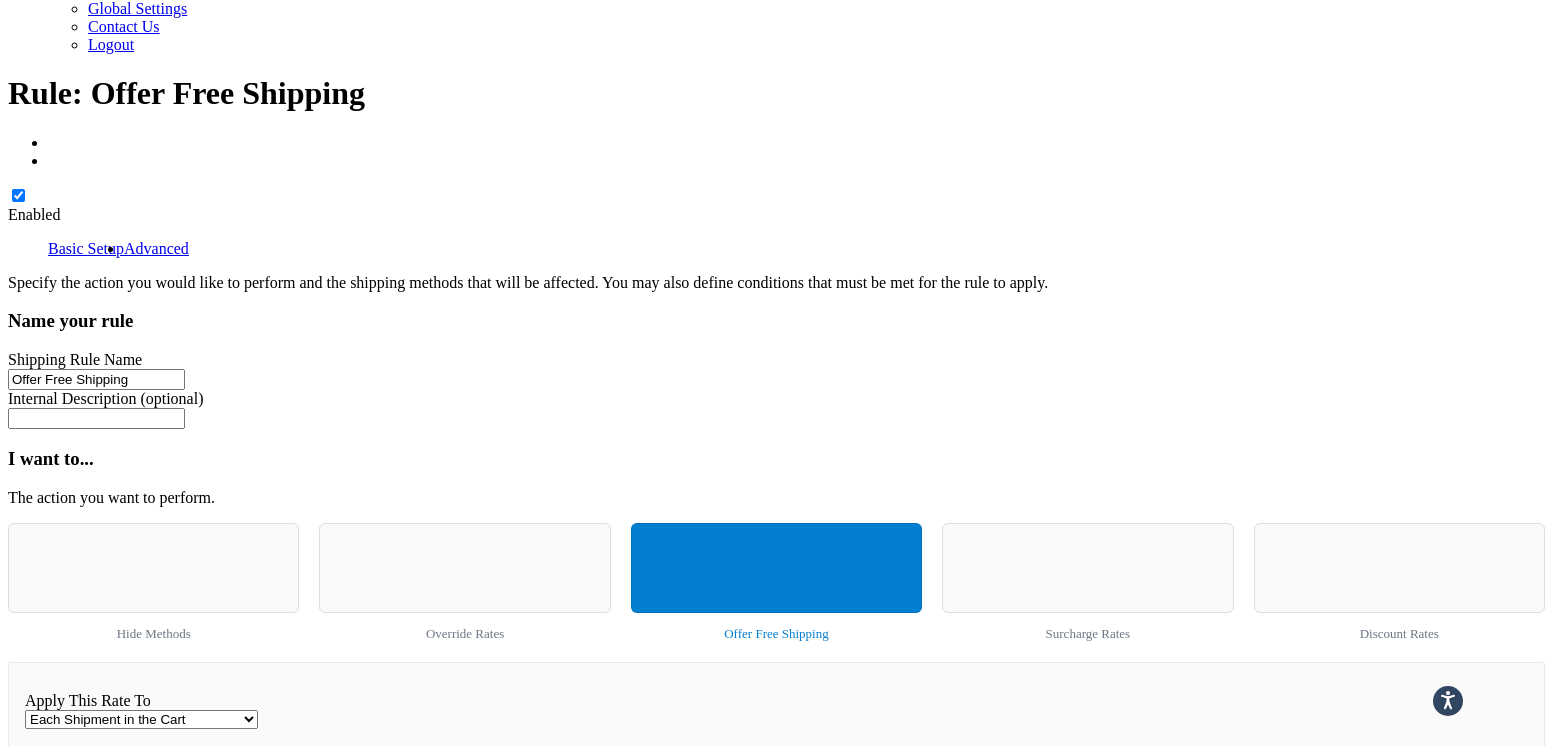 click on "Add  Methods" at bounding box center (53, 899) 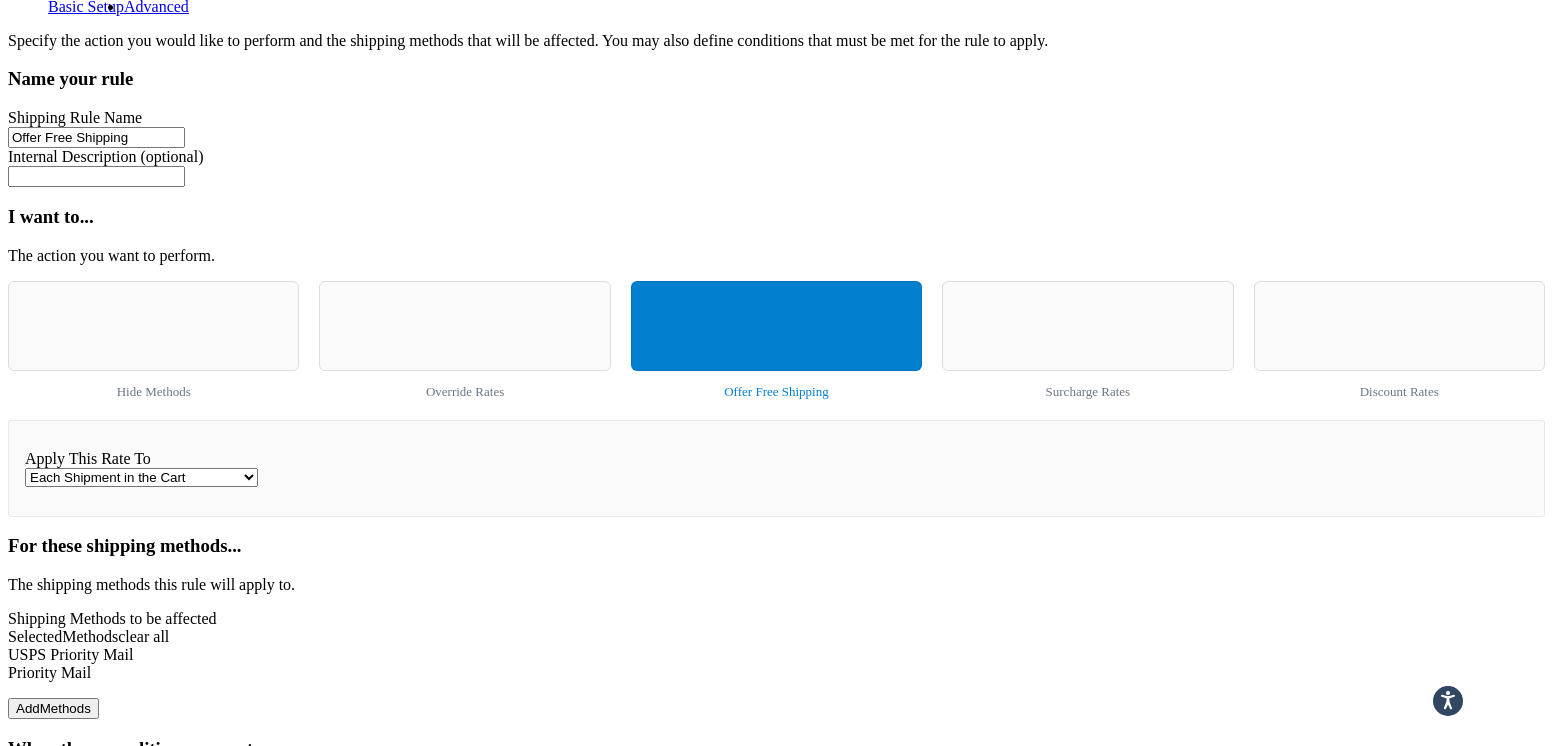 scroll, scrollTop: 1099, scrollLeft: 0, axis: vertical 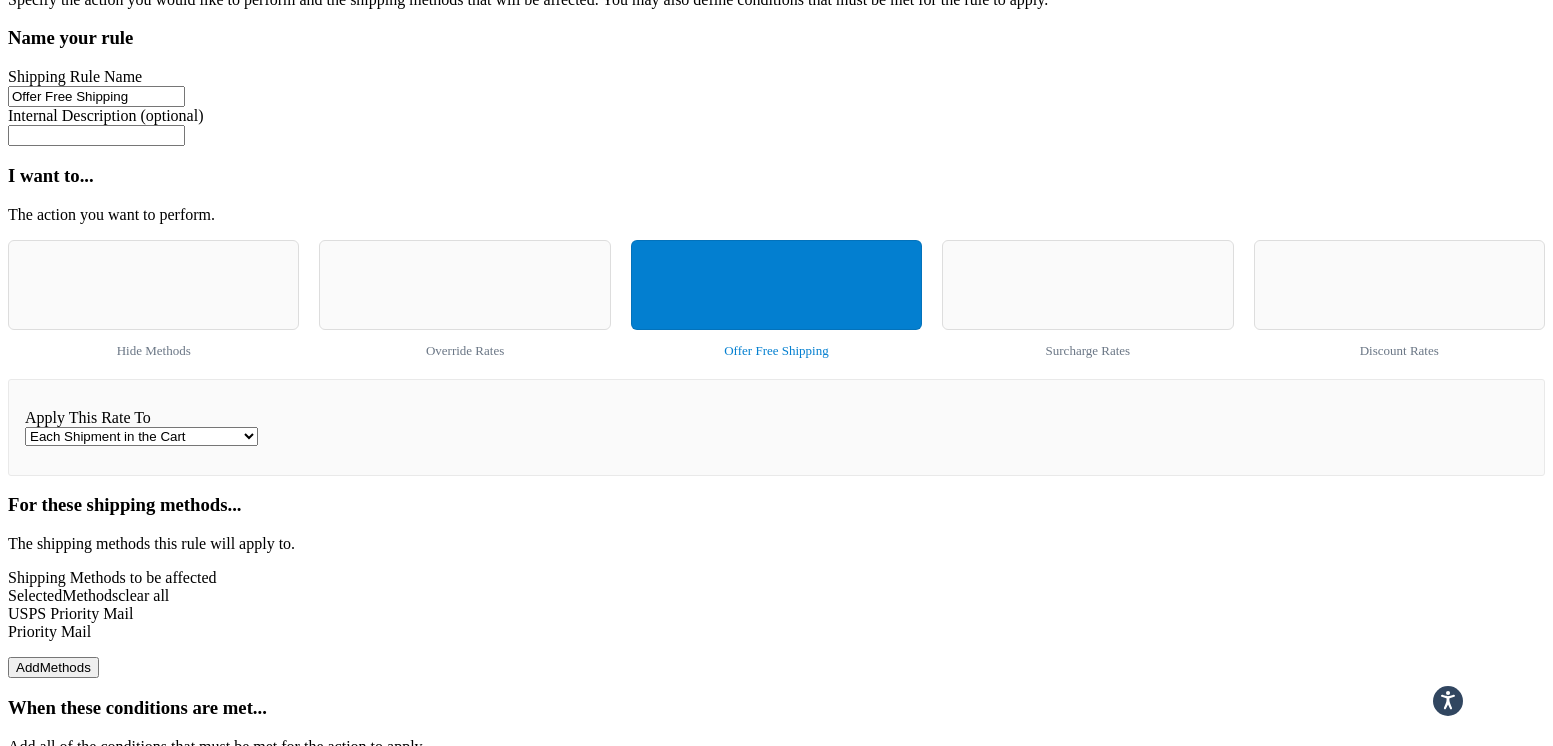 click on "Save" at bounding box center (31, 1293) 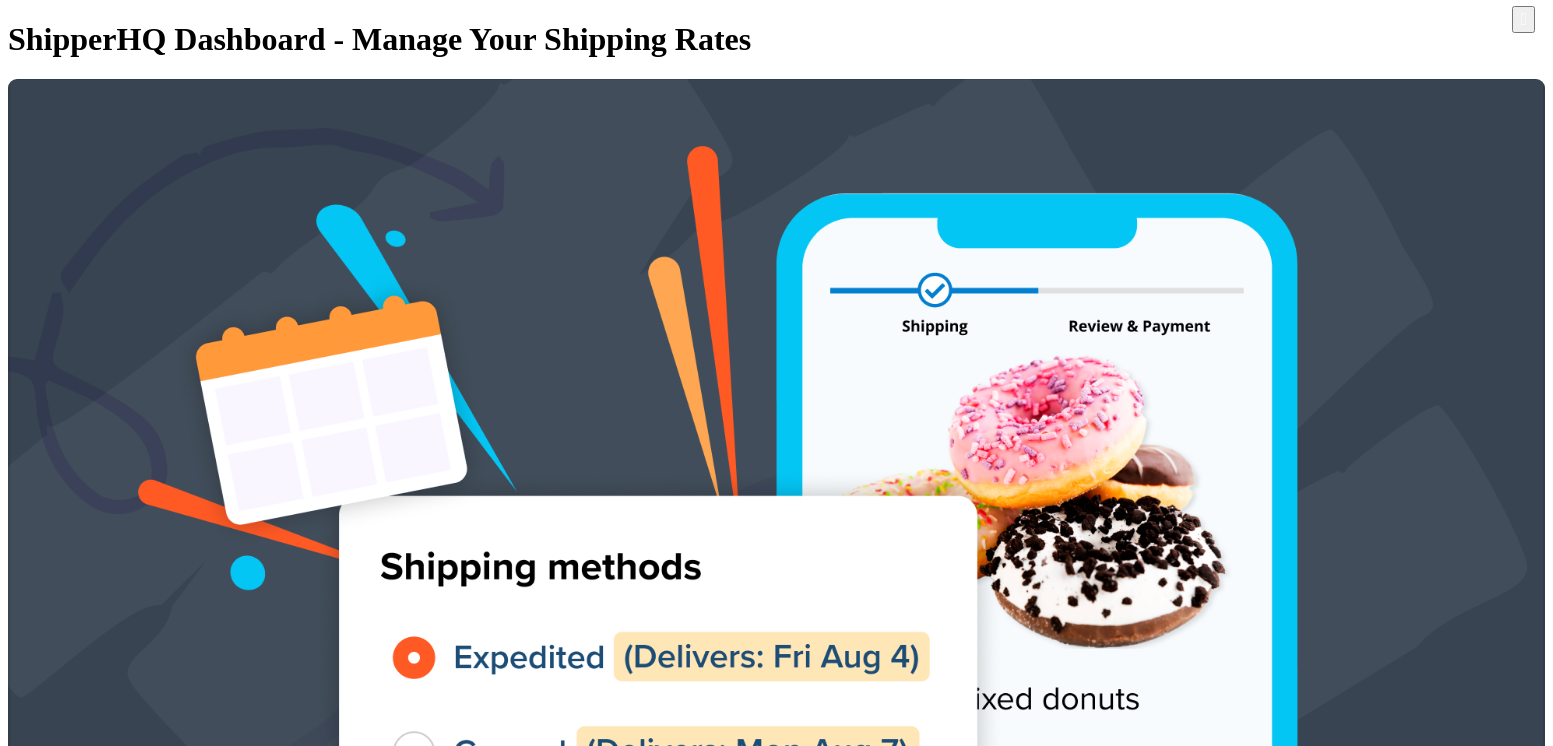 scroll, scrollTop: 0, scrollLeft: 0, axis: both 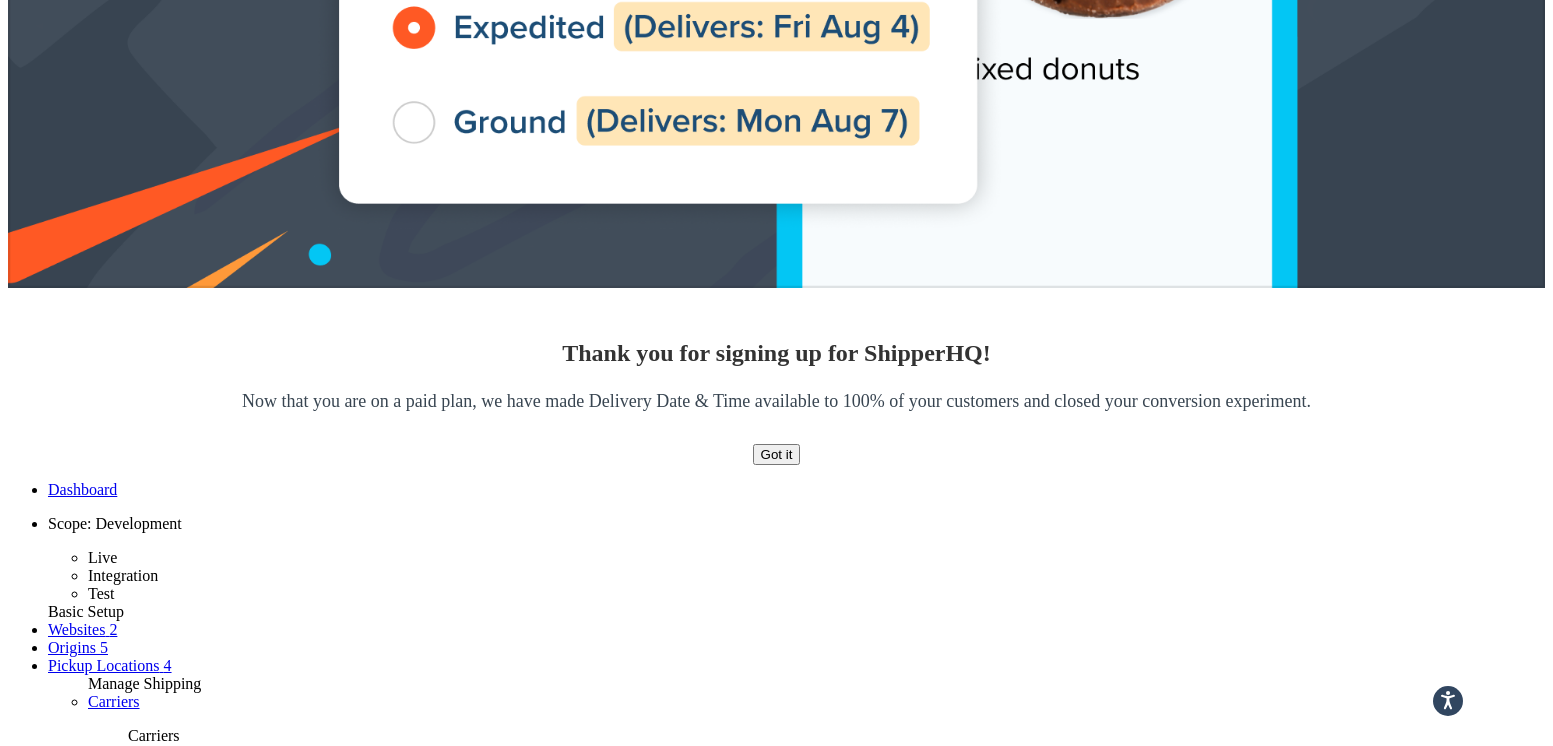 click on "2" at bounding box center (76, 4073) 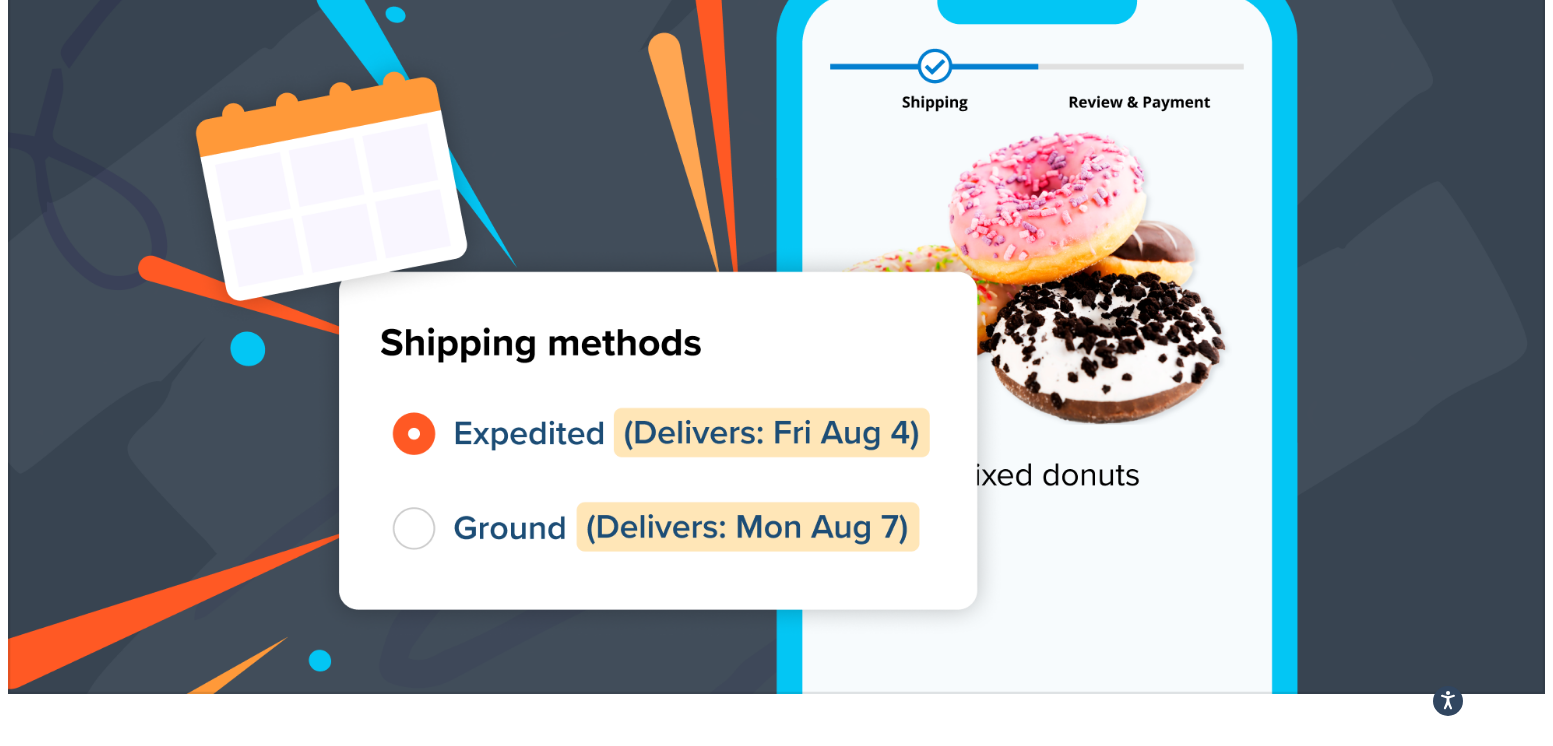 scroll, scrollTop: 223, scrollLeft: 0, axis: vertical 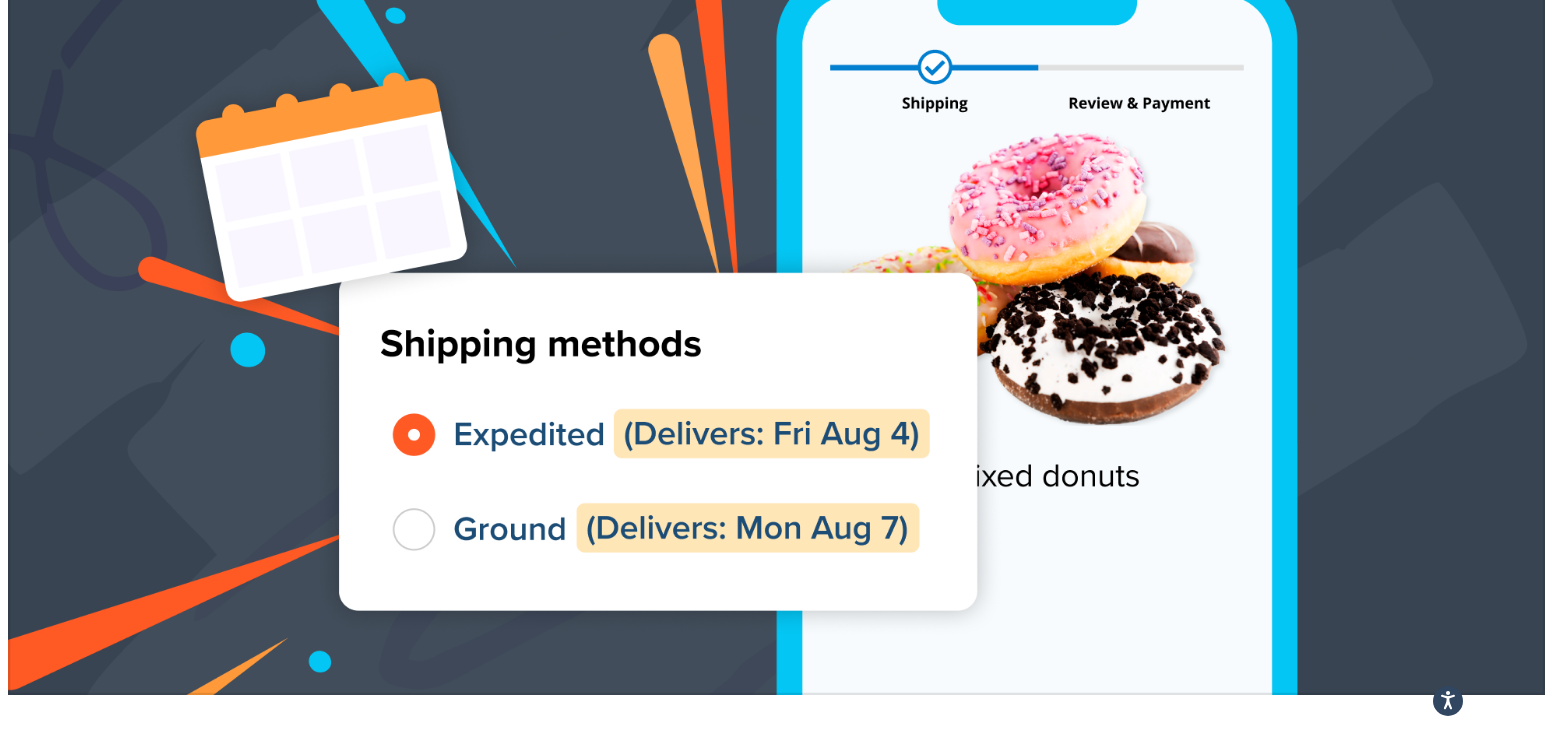 click at bounding box center [1470, 3721] 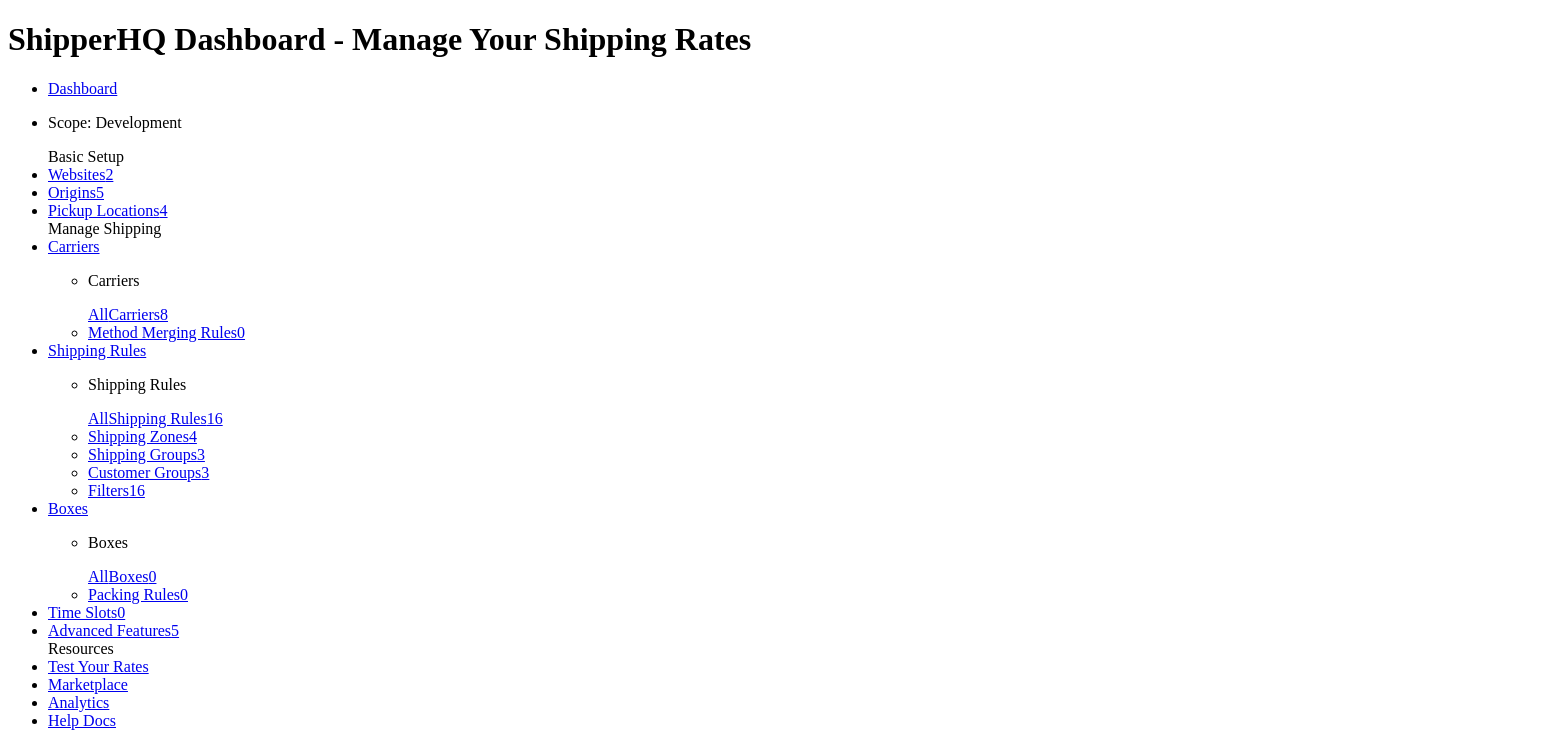 scroll, scrollTop: 0, scrollLeft: 0, axis: both 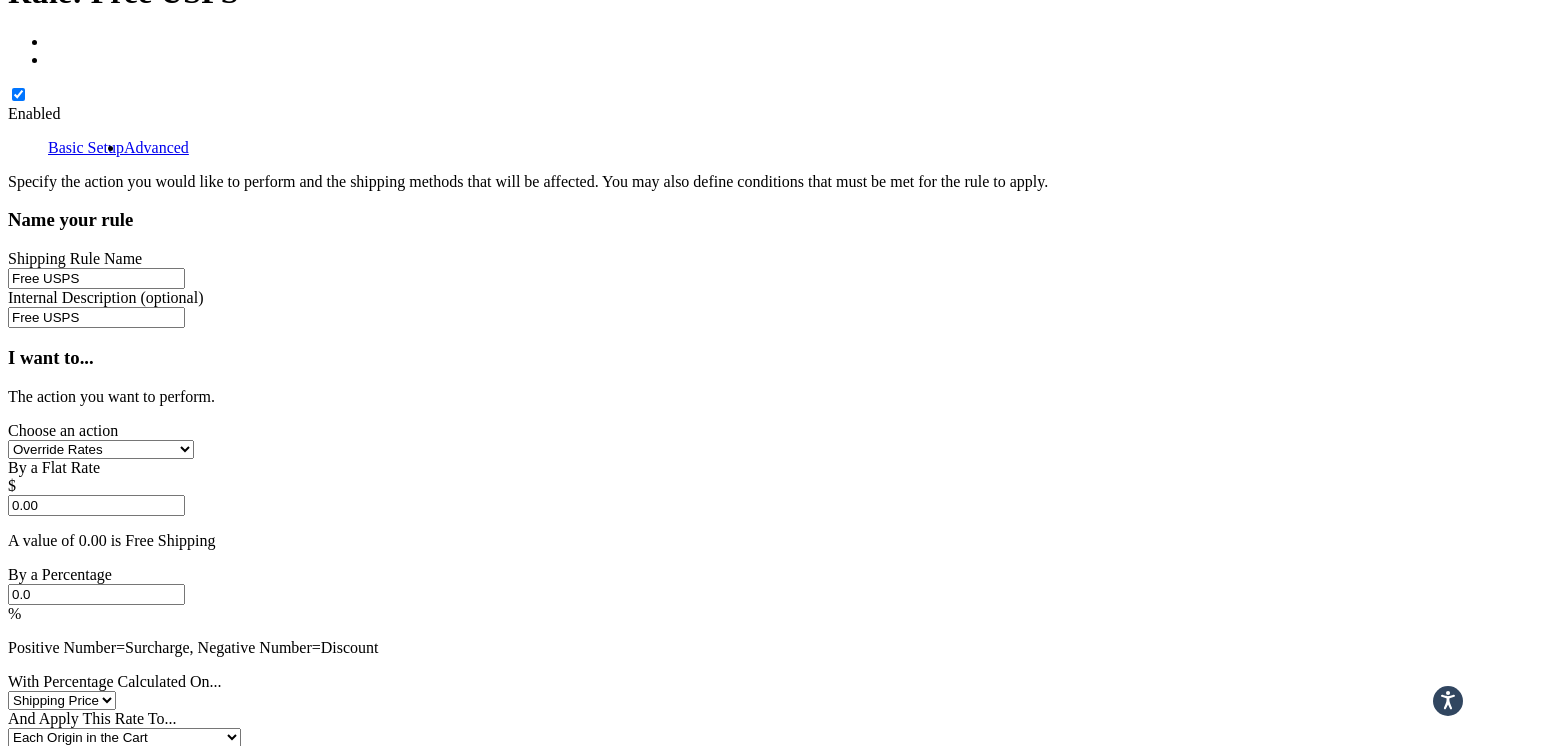 click at bounding box center (102, 902) 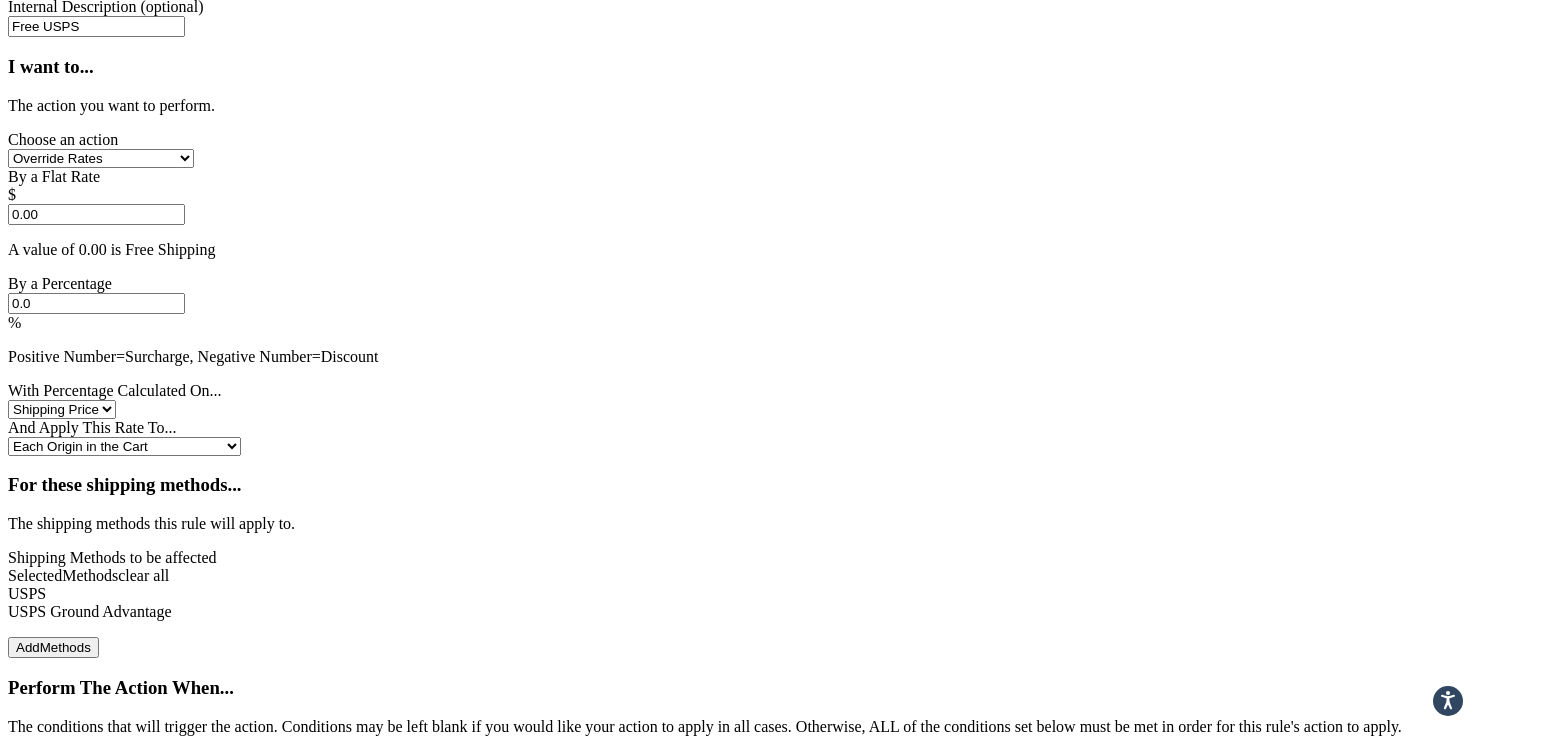 scroll, scrollTop: 1713, scrollLeft: 0, axis: vertical 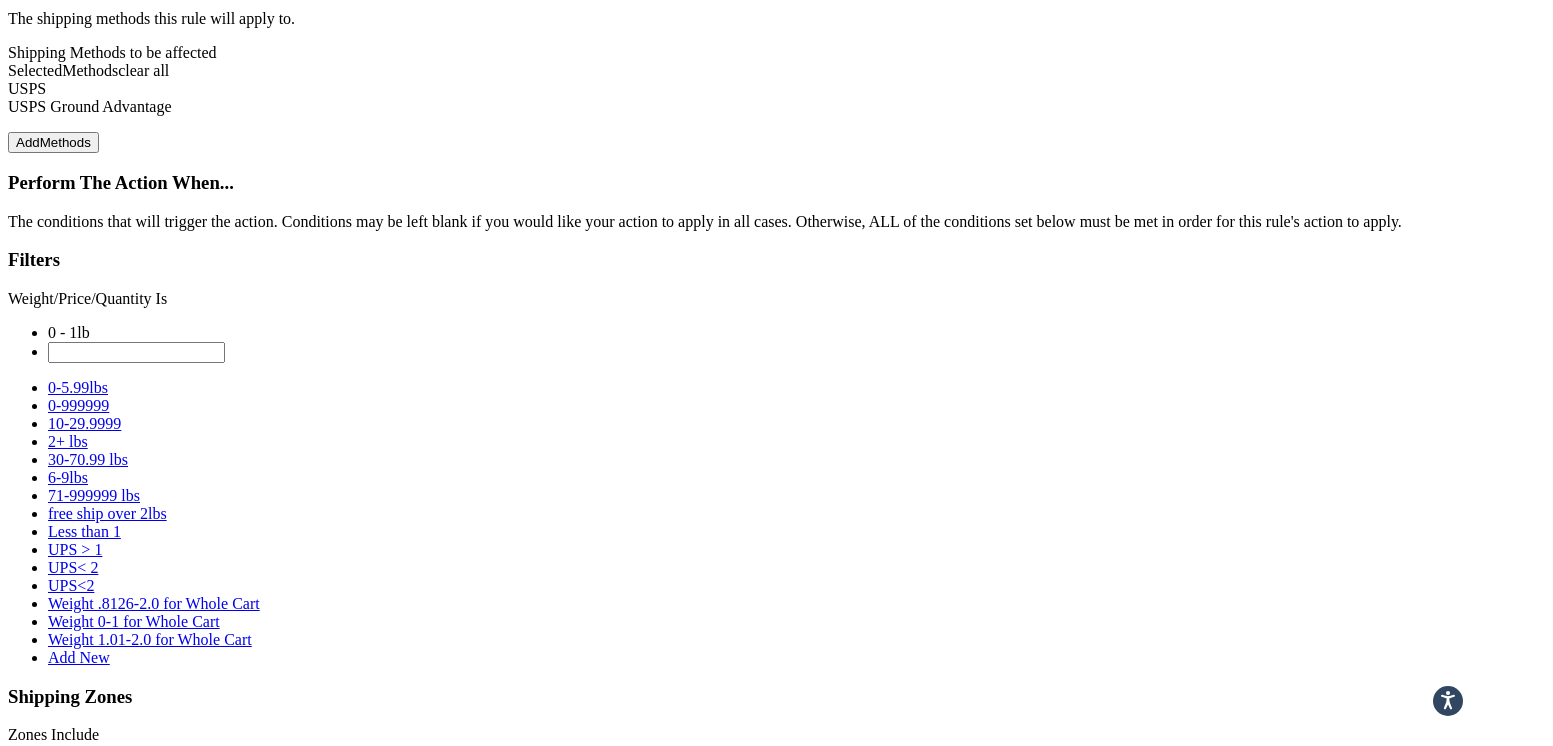 click on "Save" at bounding box center (31, 1949) 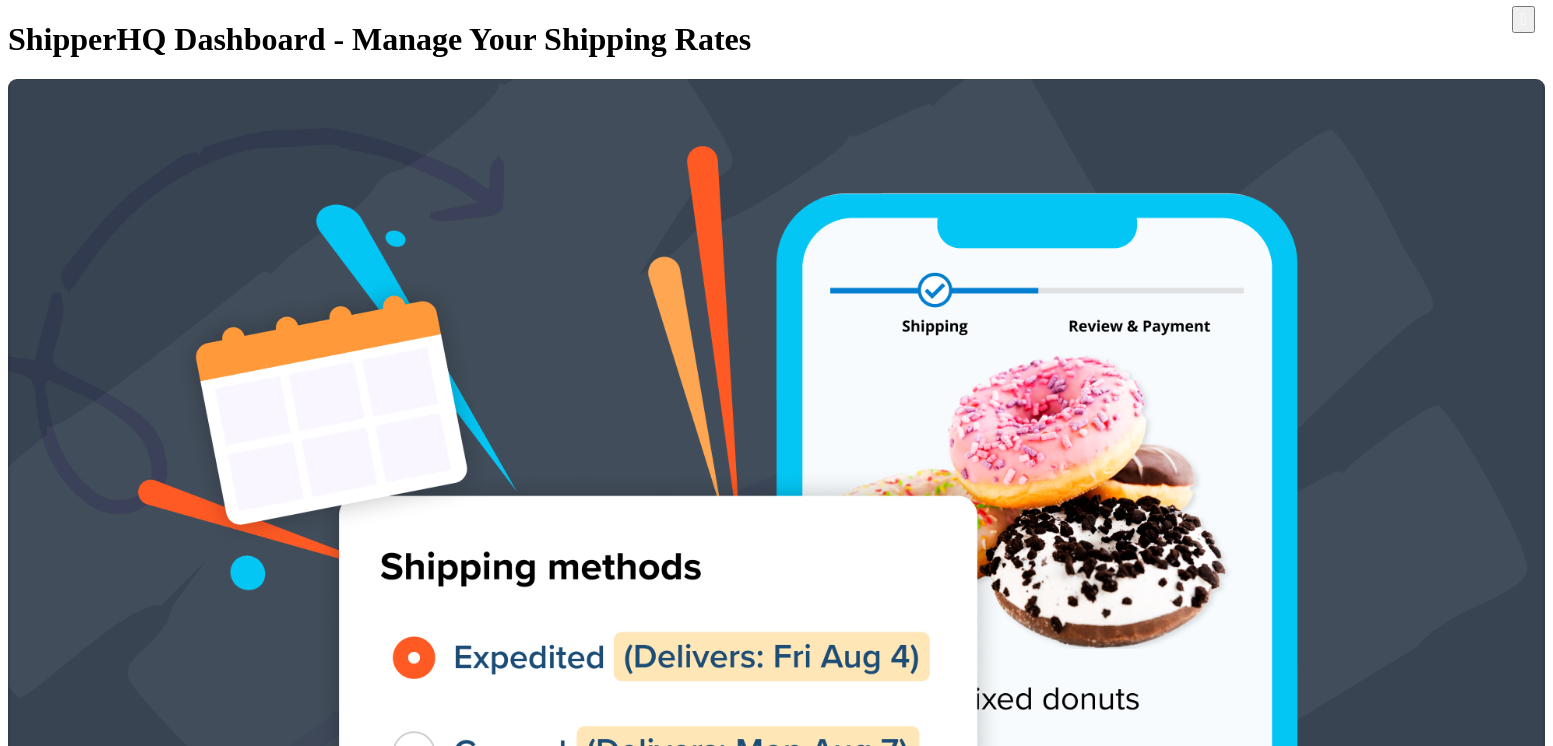 scroll, scrollTop: 0, scrollLeft: 0, axis: both 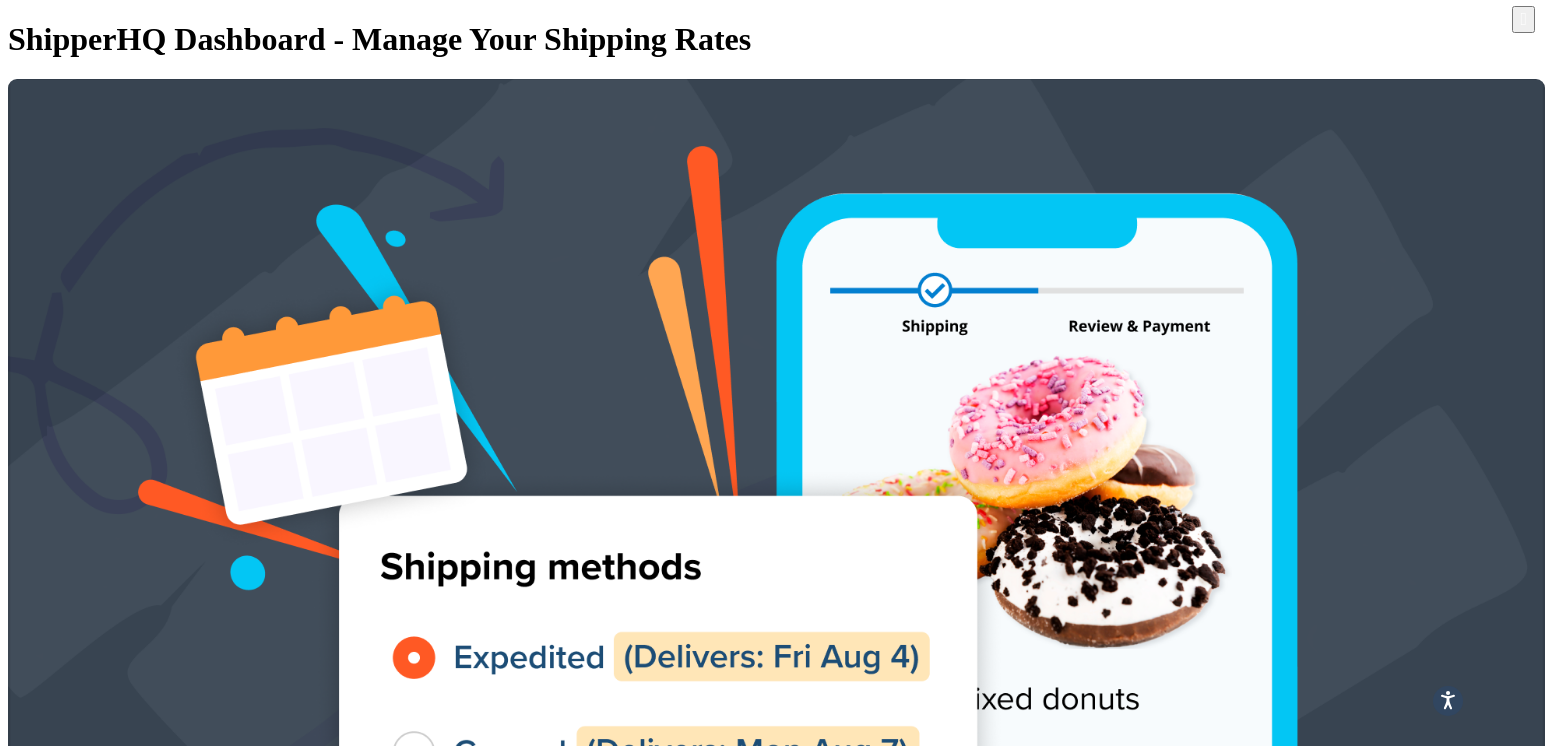 click on "Scope: Development" at bounding box center [115, 1153] 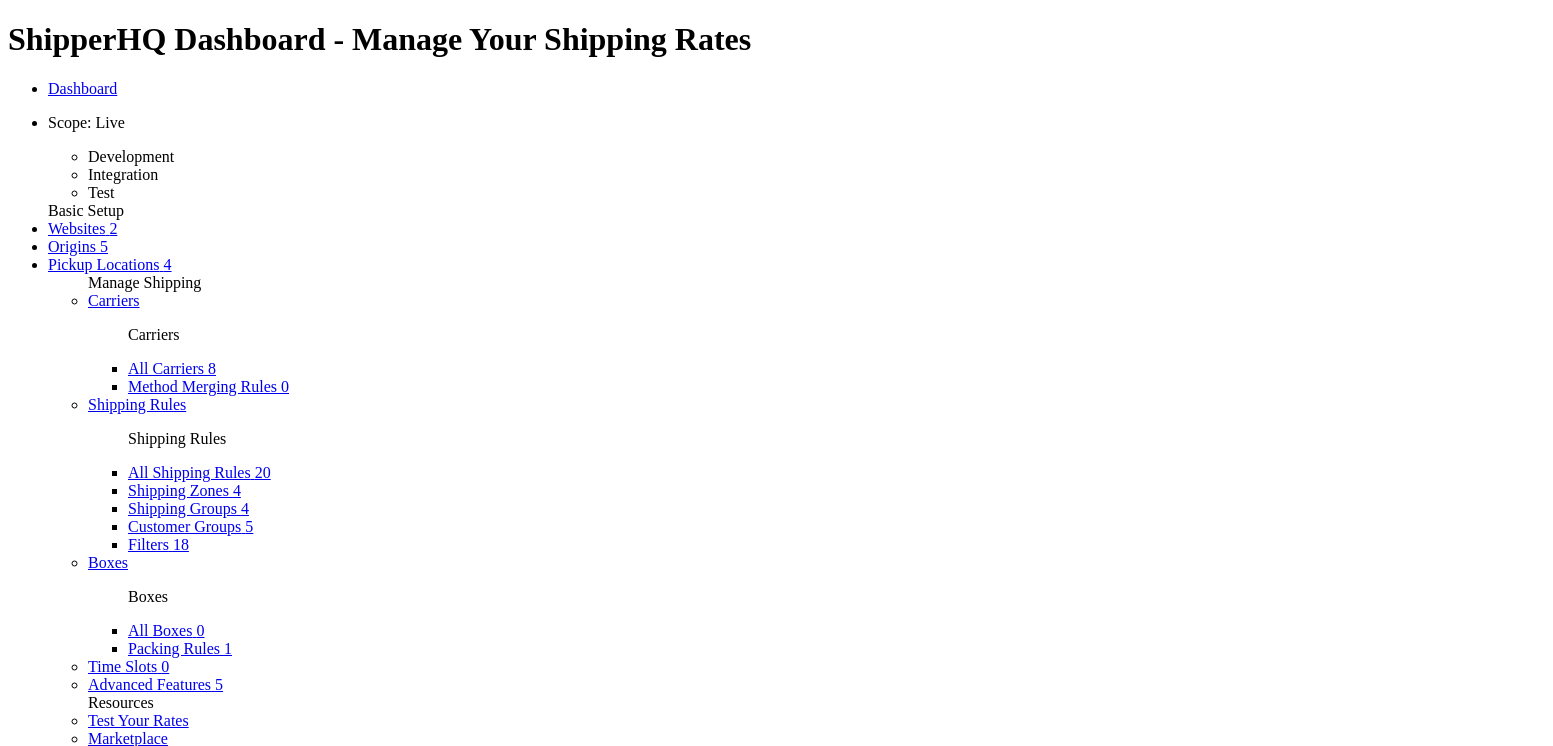 scroll, scrollTop: 0, scrollLeft: 0, axis: both 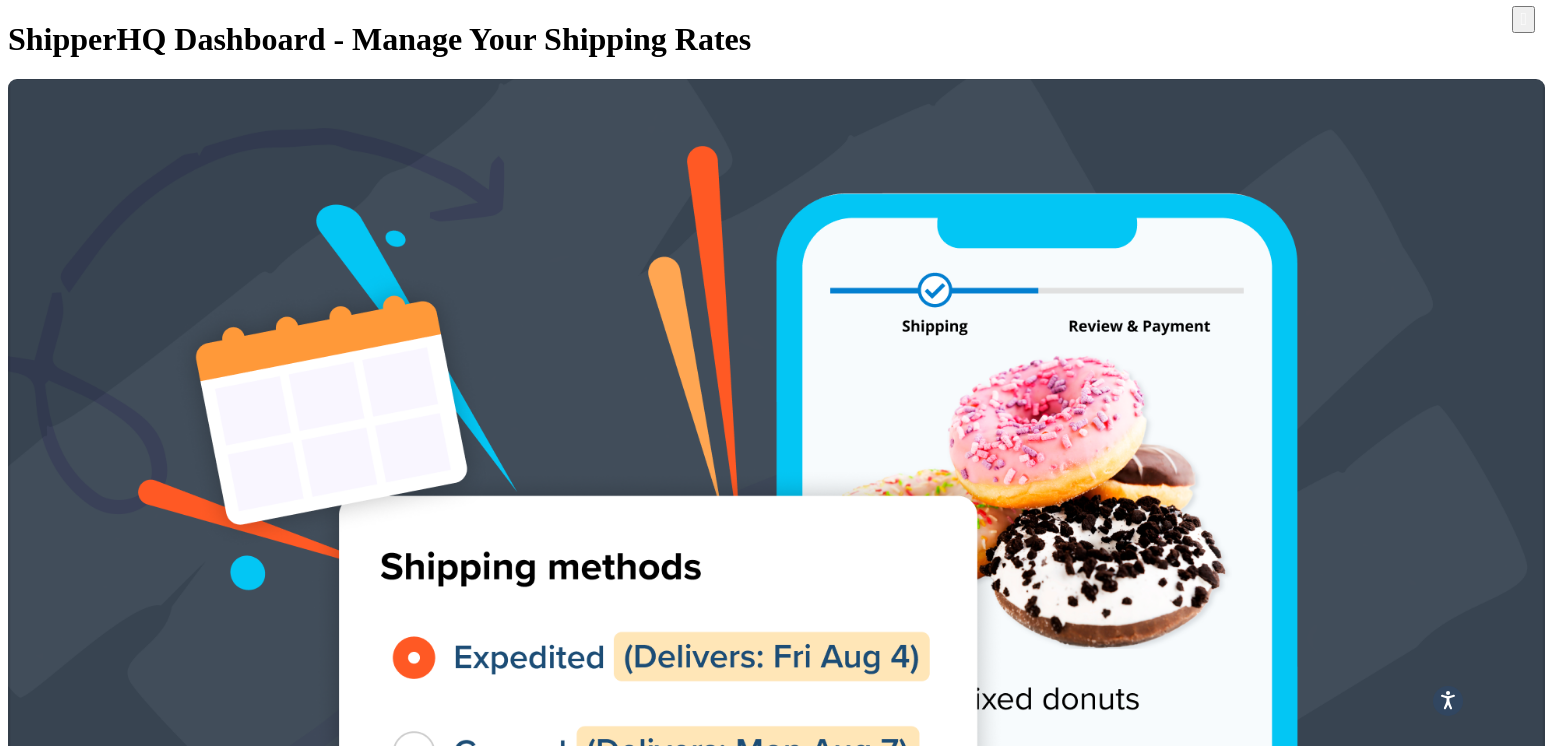 click on "Carriers" at bounding box center (114, 1331) 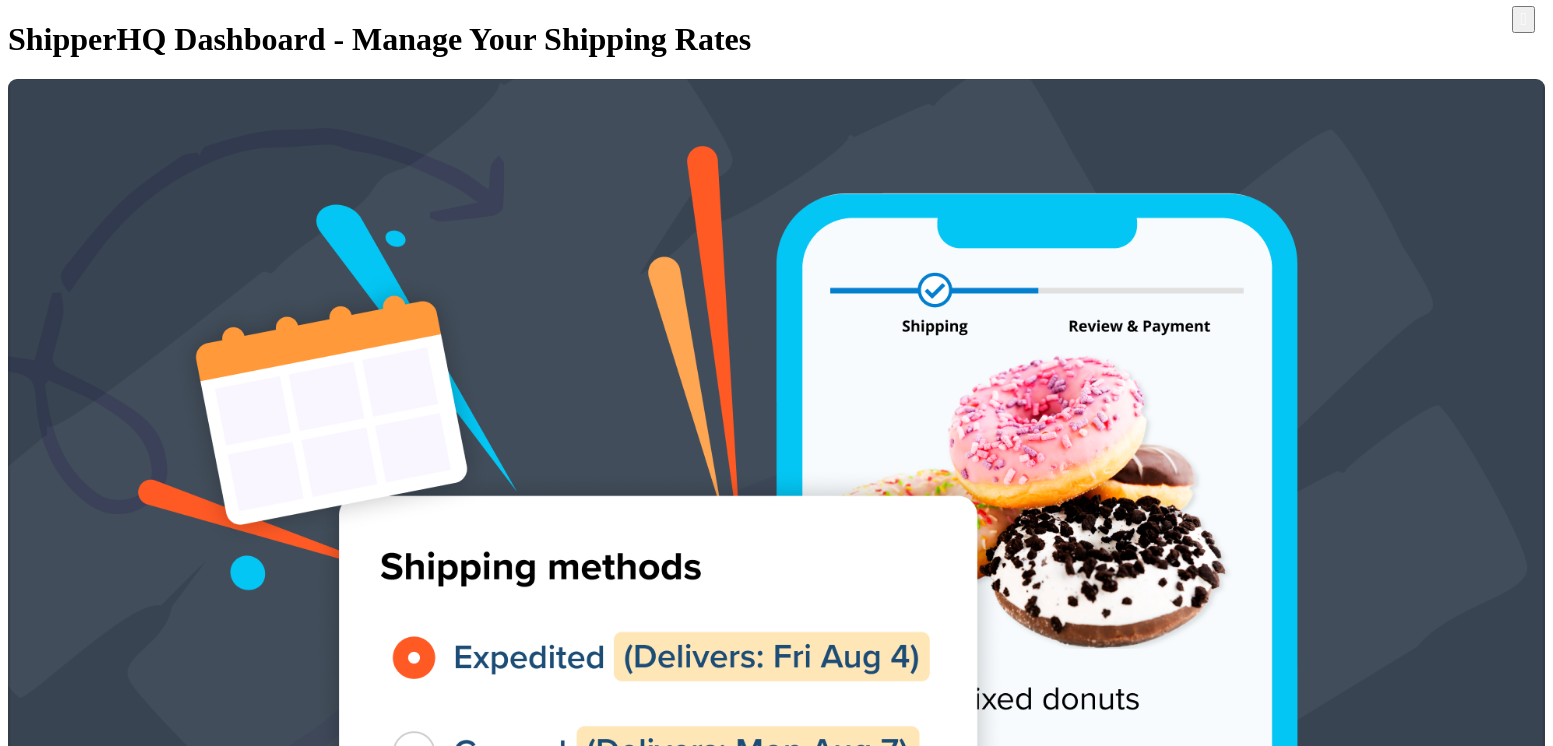 scroll, scrollTop: 0, scrollLeft: 0, axis: both 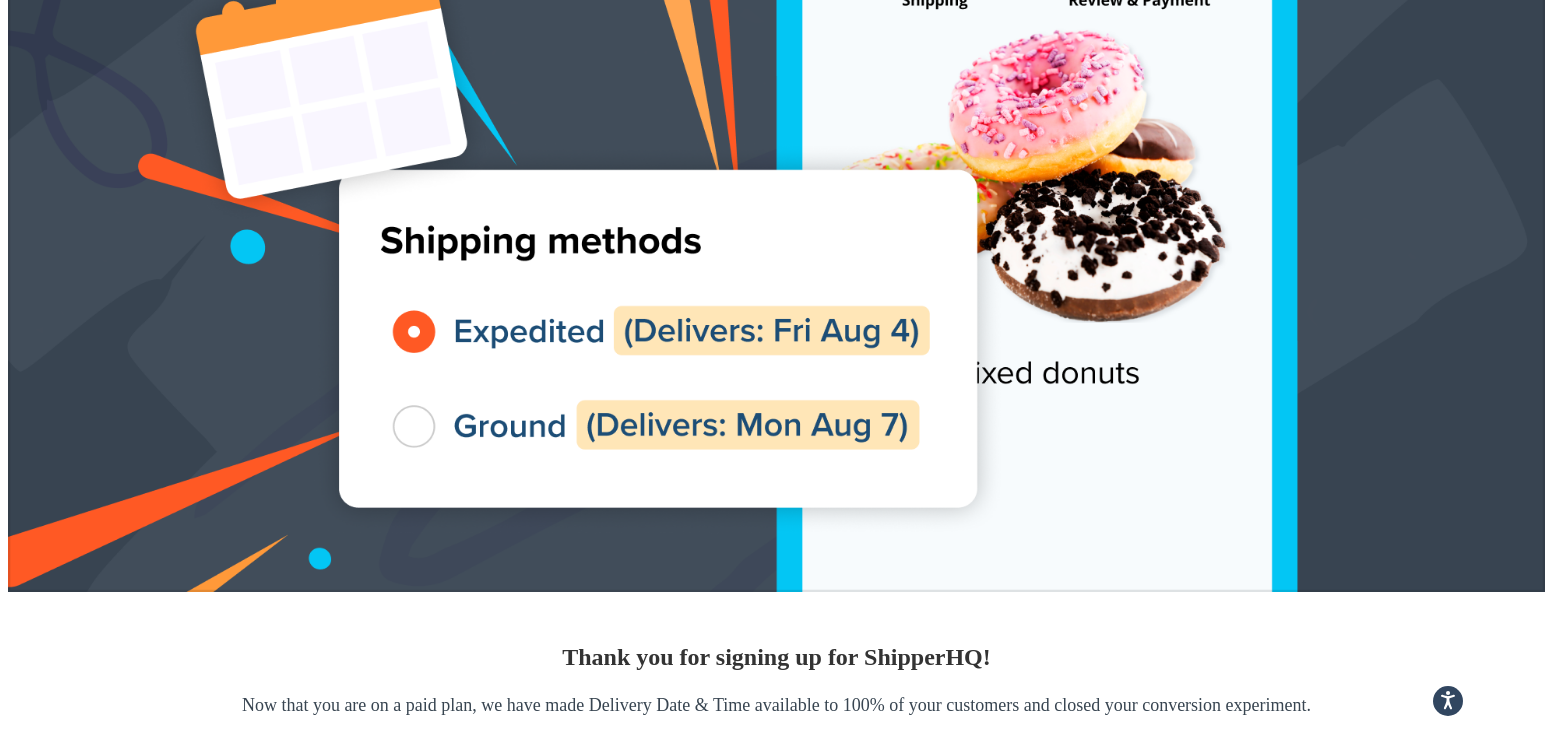 click at bounding box center [82, 3756] 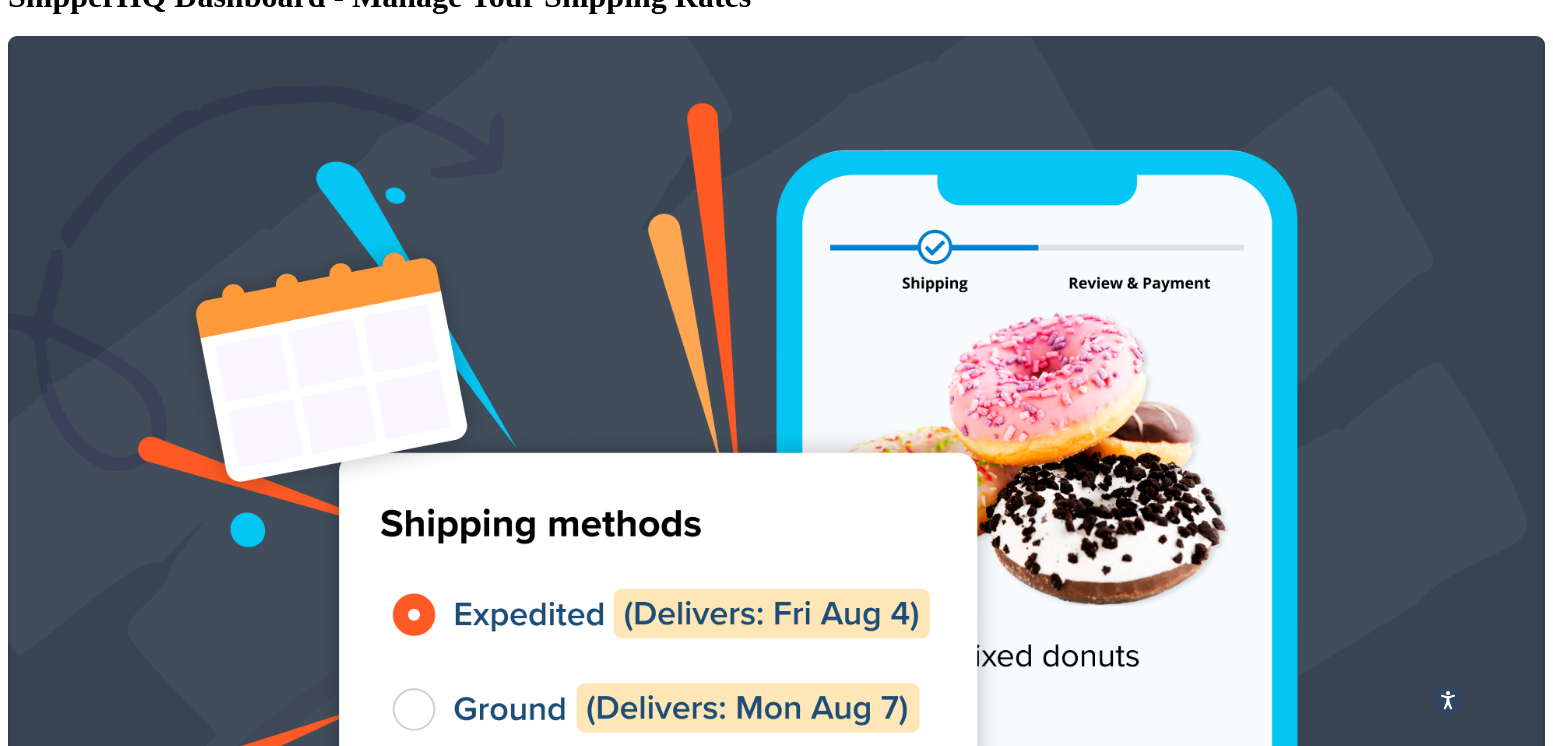 scroll, scrollTop: 40, scrollLeft: 0, axis: vertical 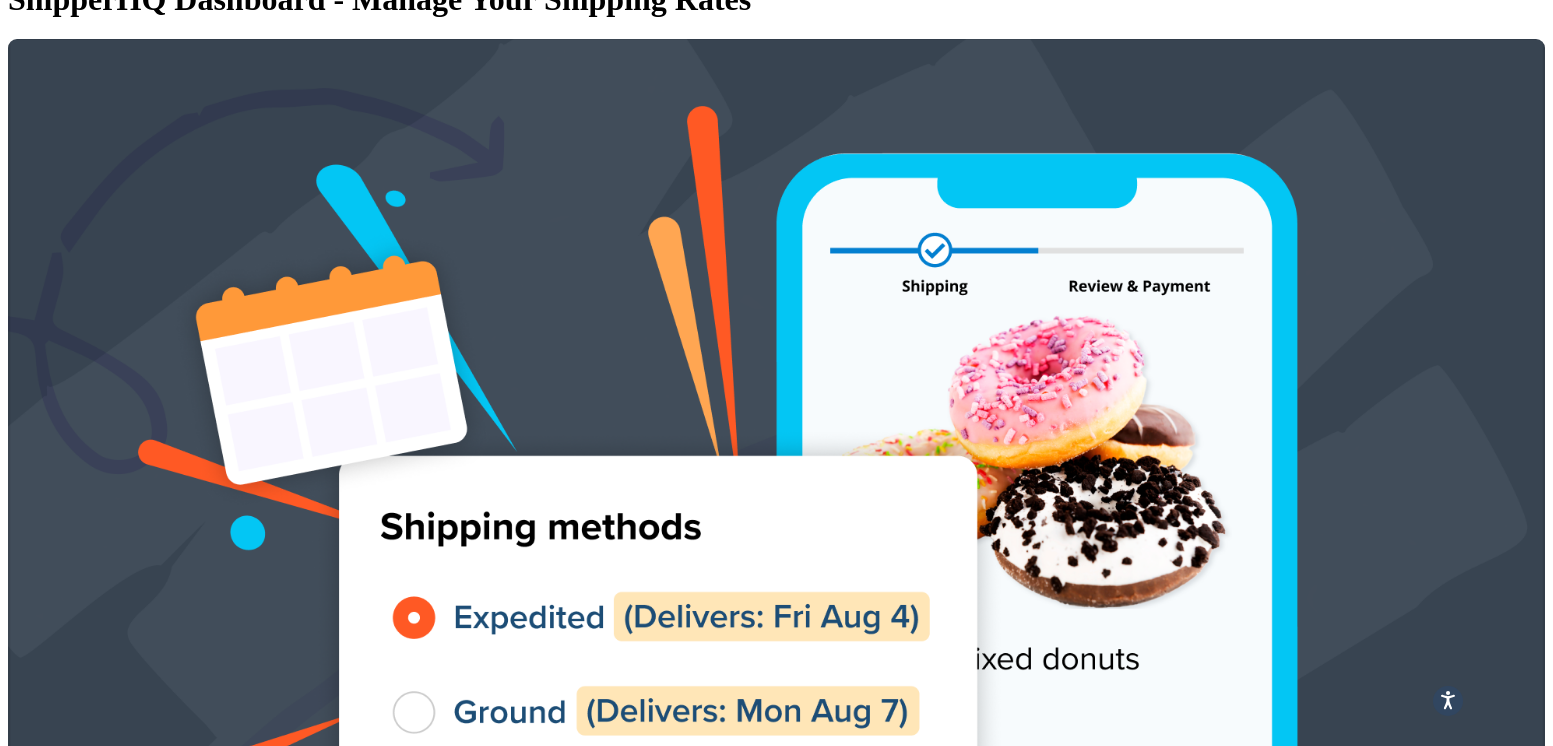 click on "Shipping Rules" at bounding box center (137, 1395) 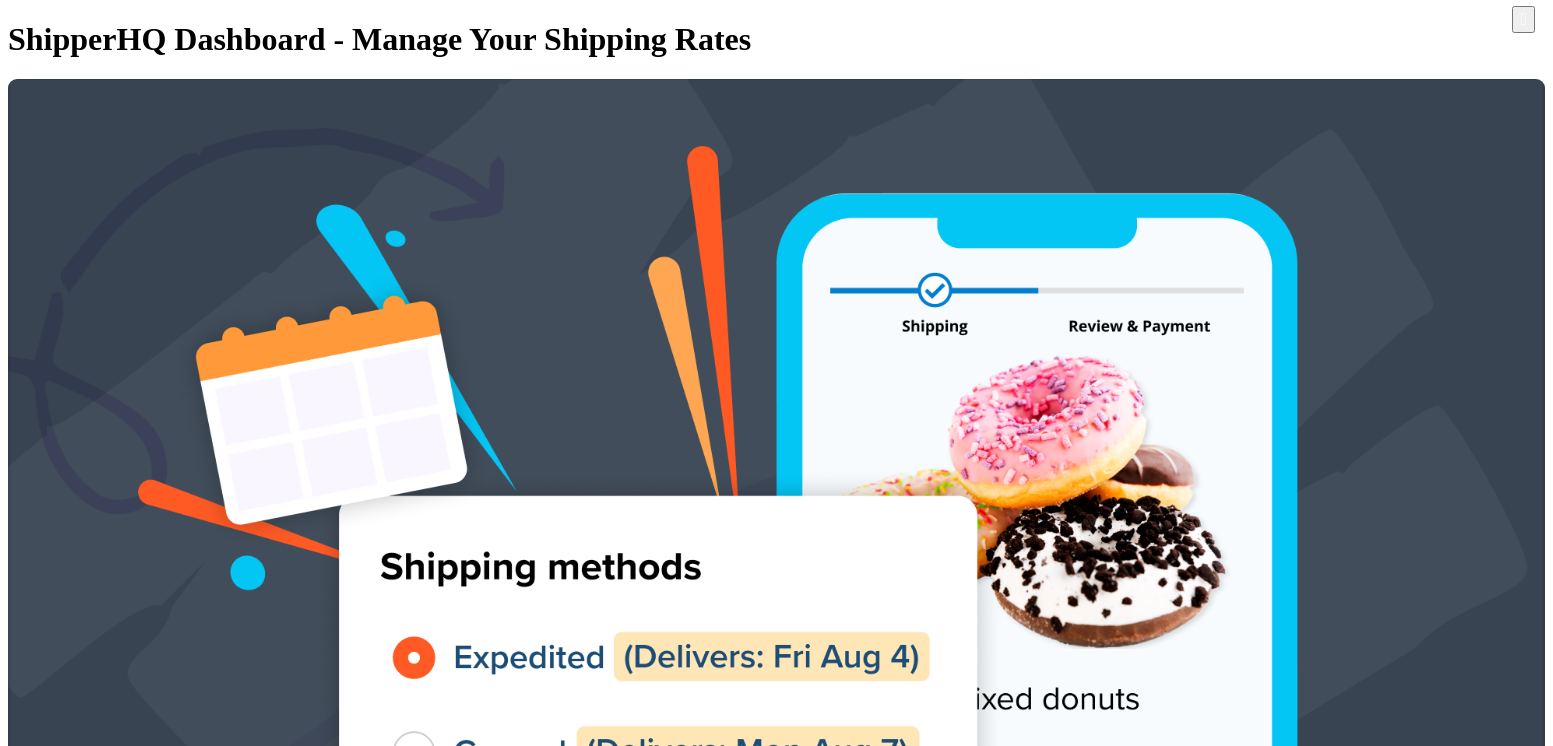 scroll, scrollTop: 0, scrollLeft: 0, axis: both 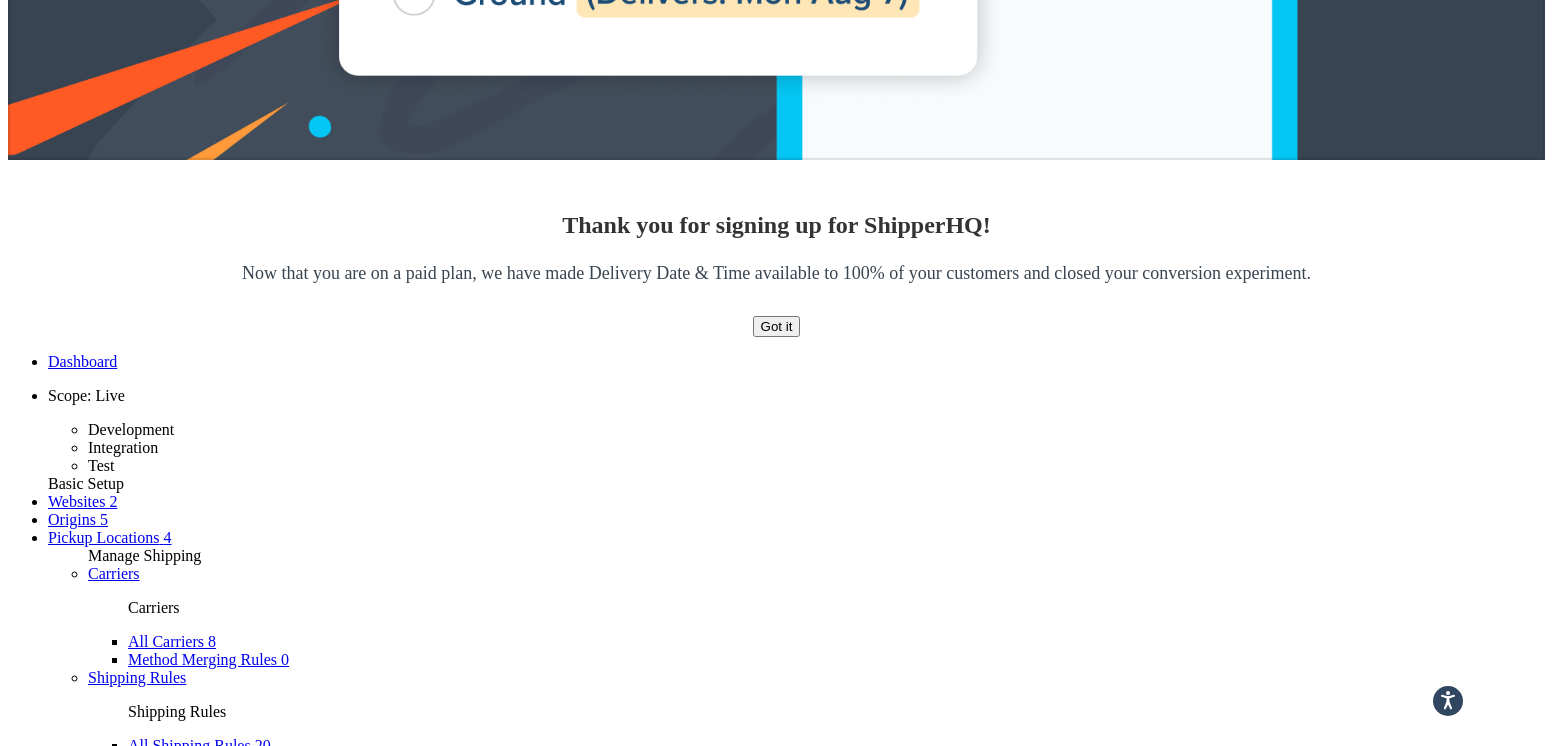 click at bounding box center (1469, 3891) 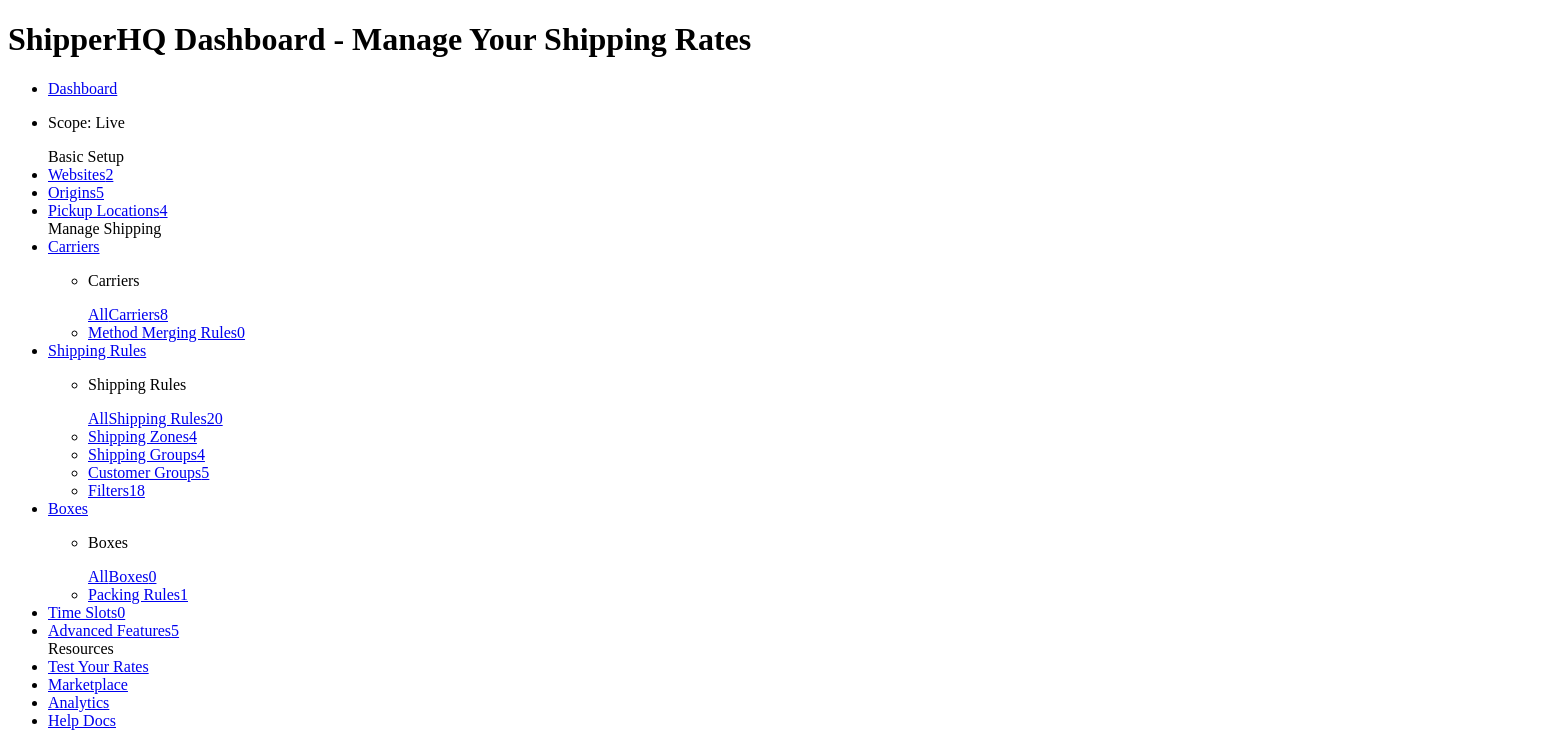 scroll, scrollTop: 0, scrollLeft: 0, axis: both 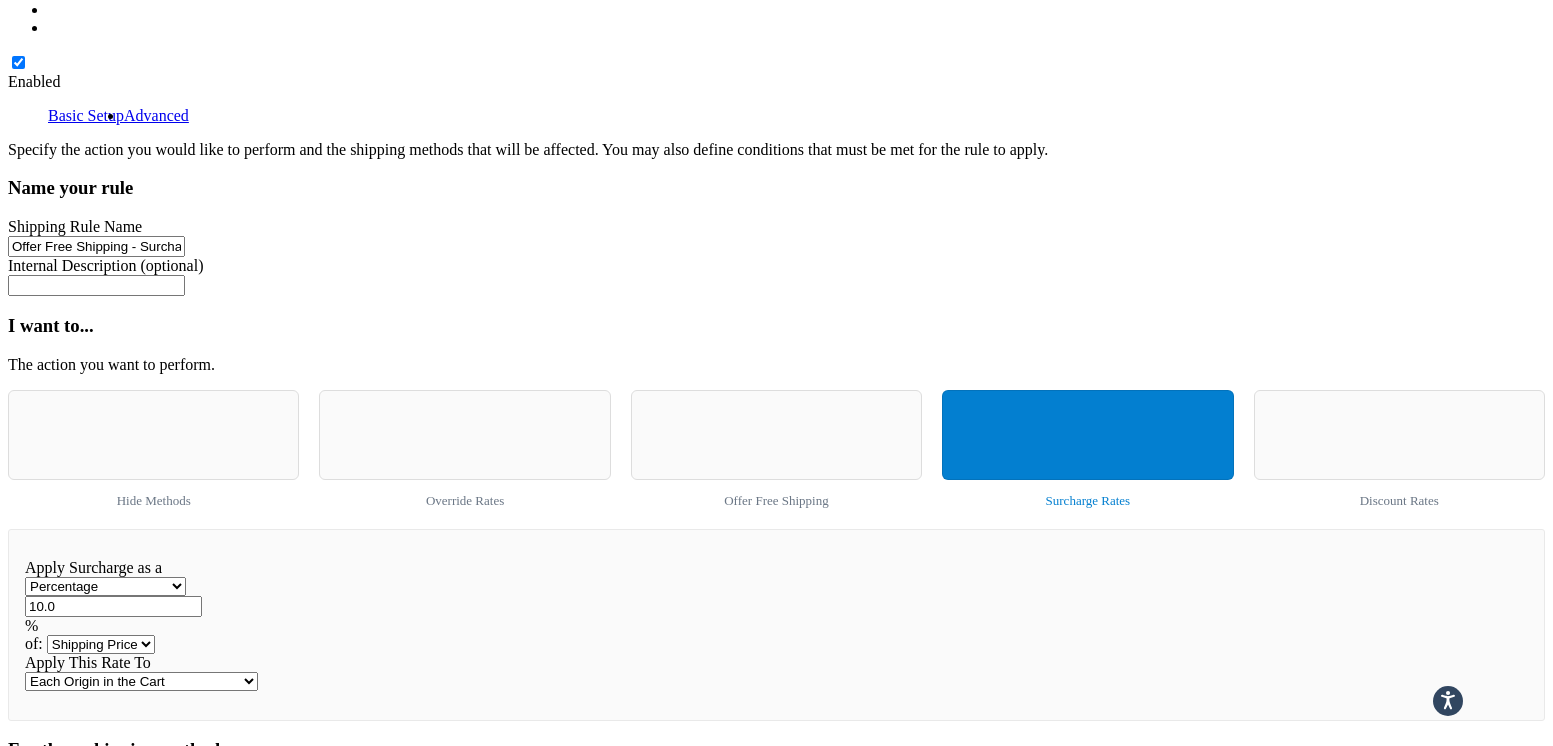 click at bounding box center [102, 876] 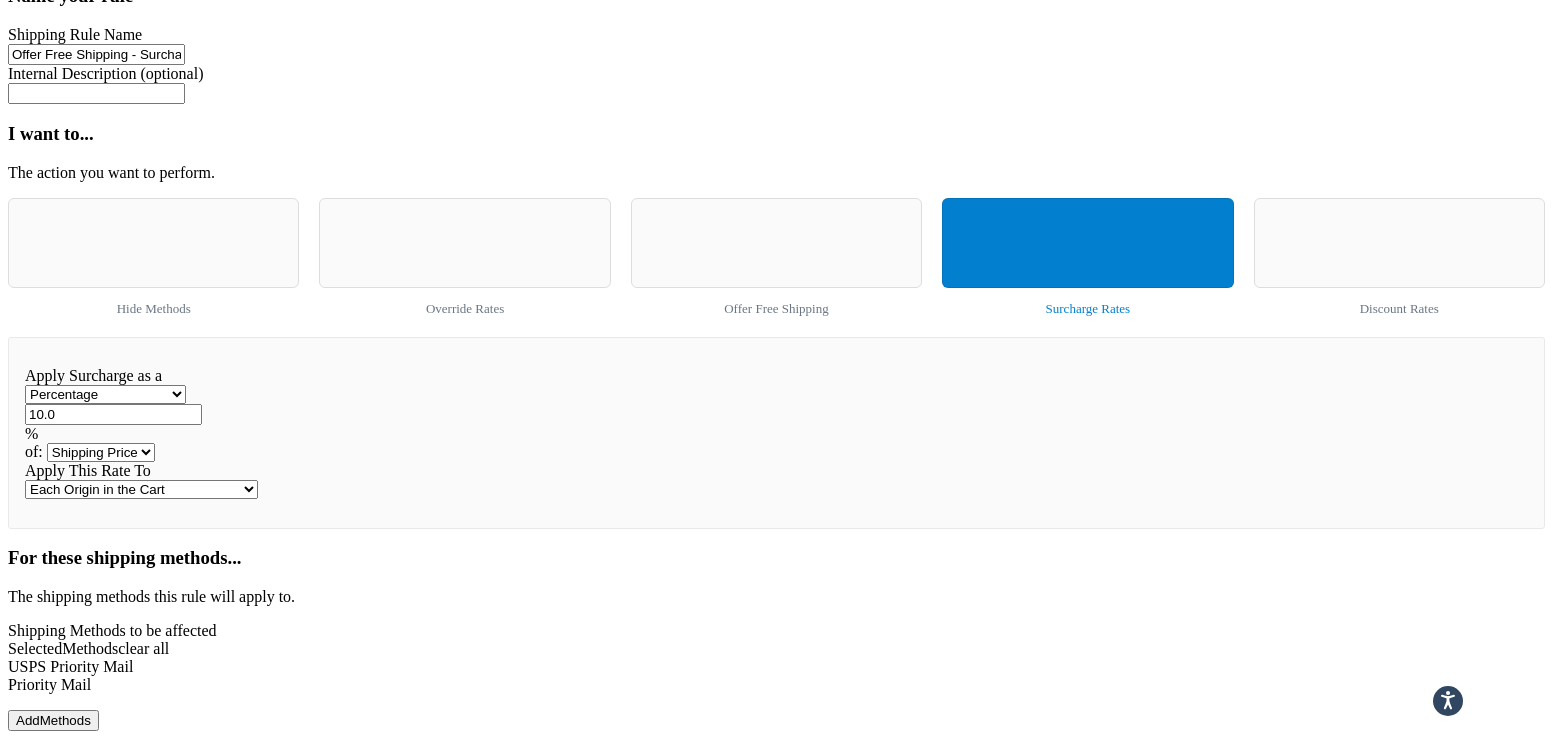 scroll, scrollTop: 1250, scrollLeft: 0, axis: vertical 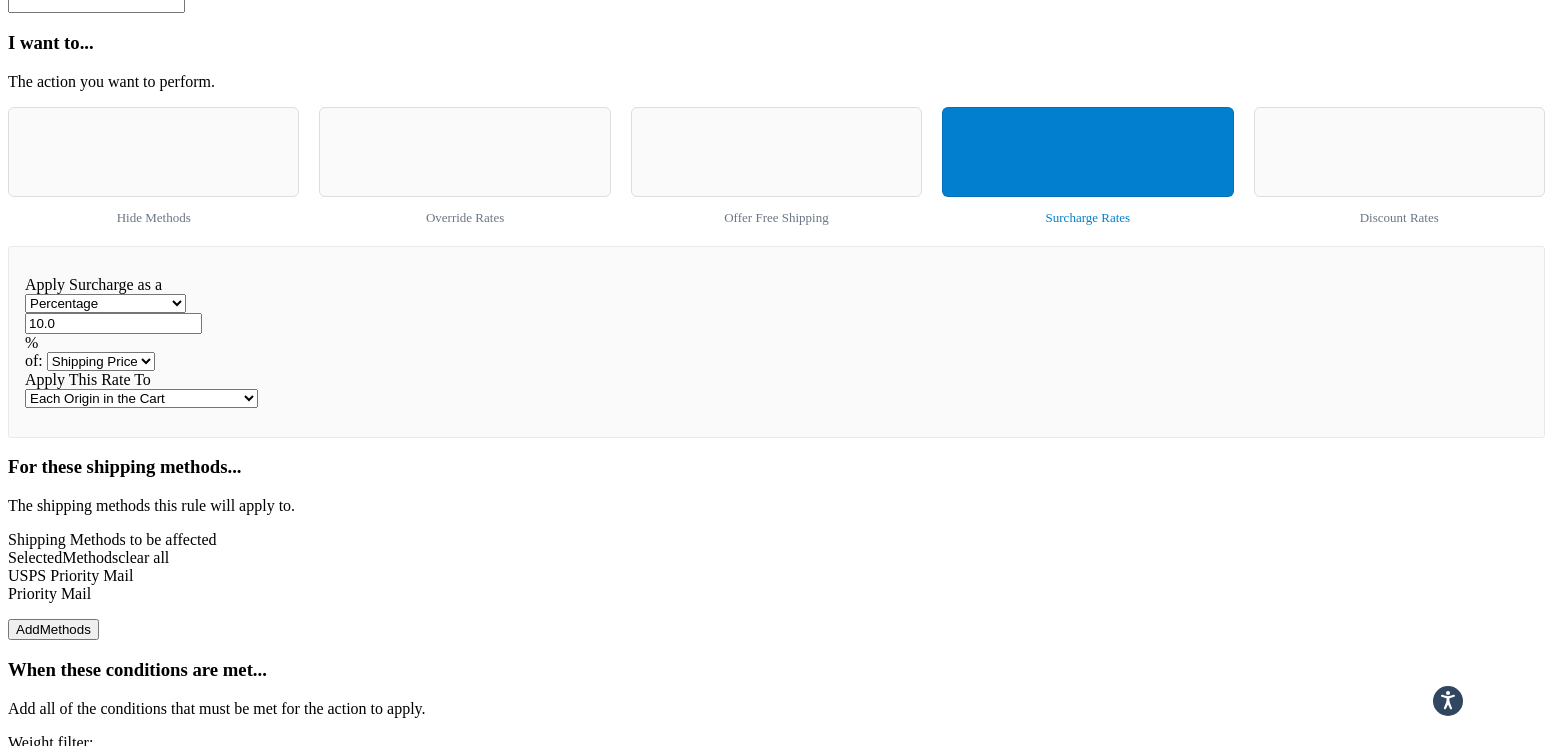 click on "Save" at bounding box center (31, 1291) 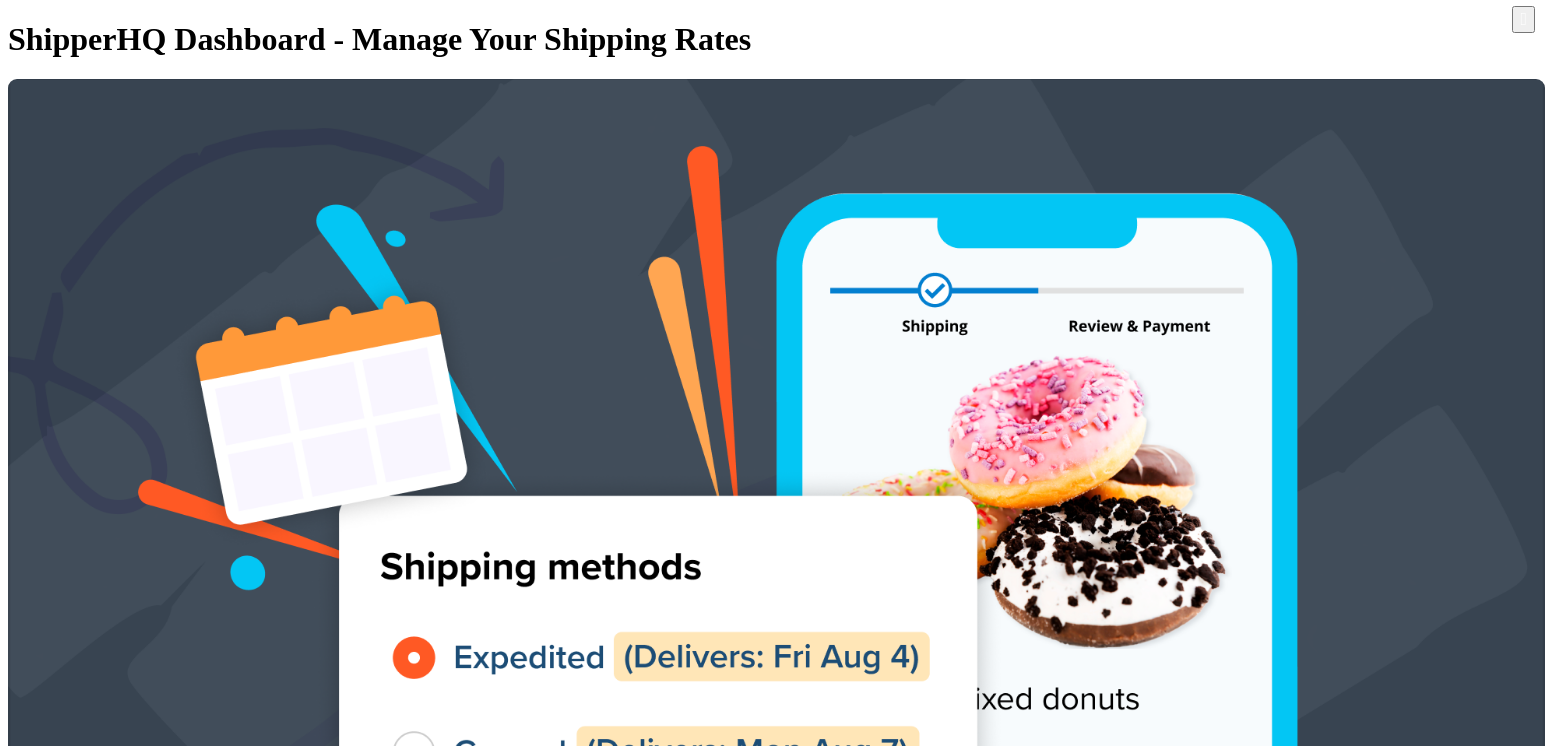 scroll, scrollTop: 0, scrollLeft: 0, axis: both 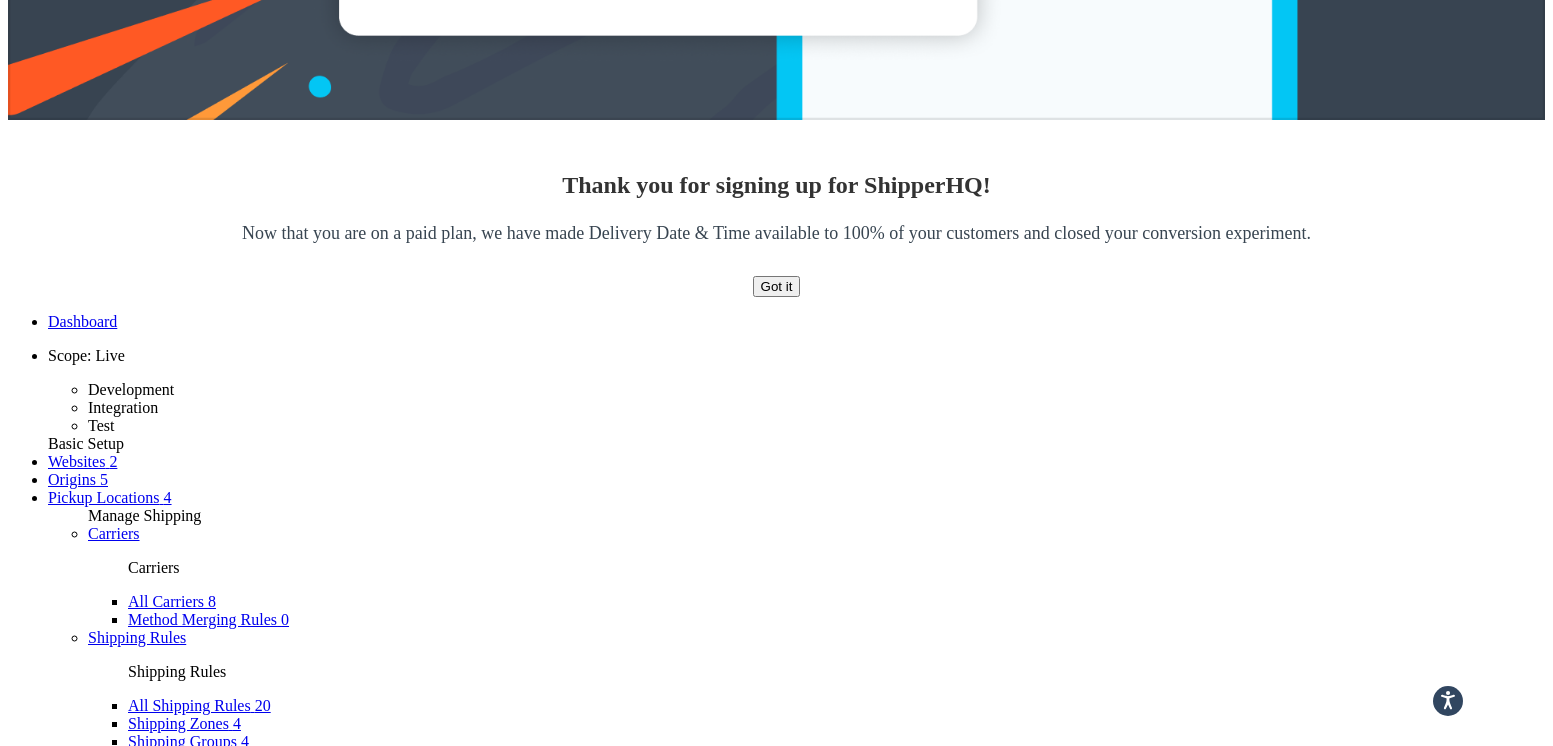 click at bounding box center (1469, 3806) 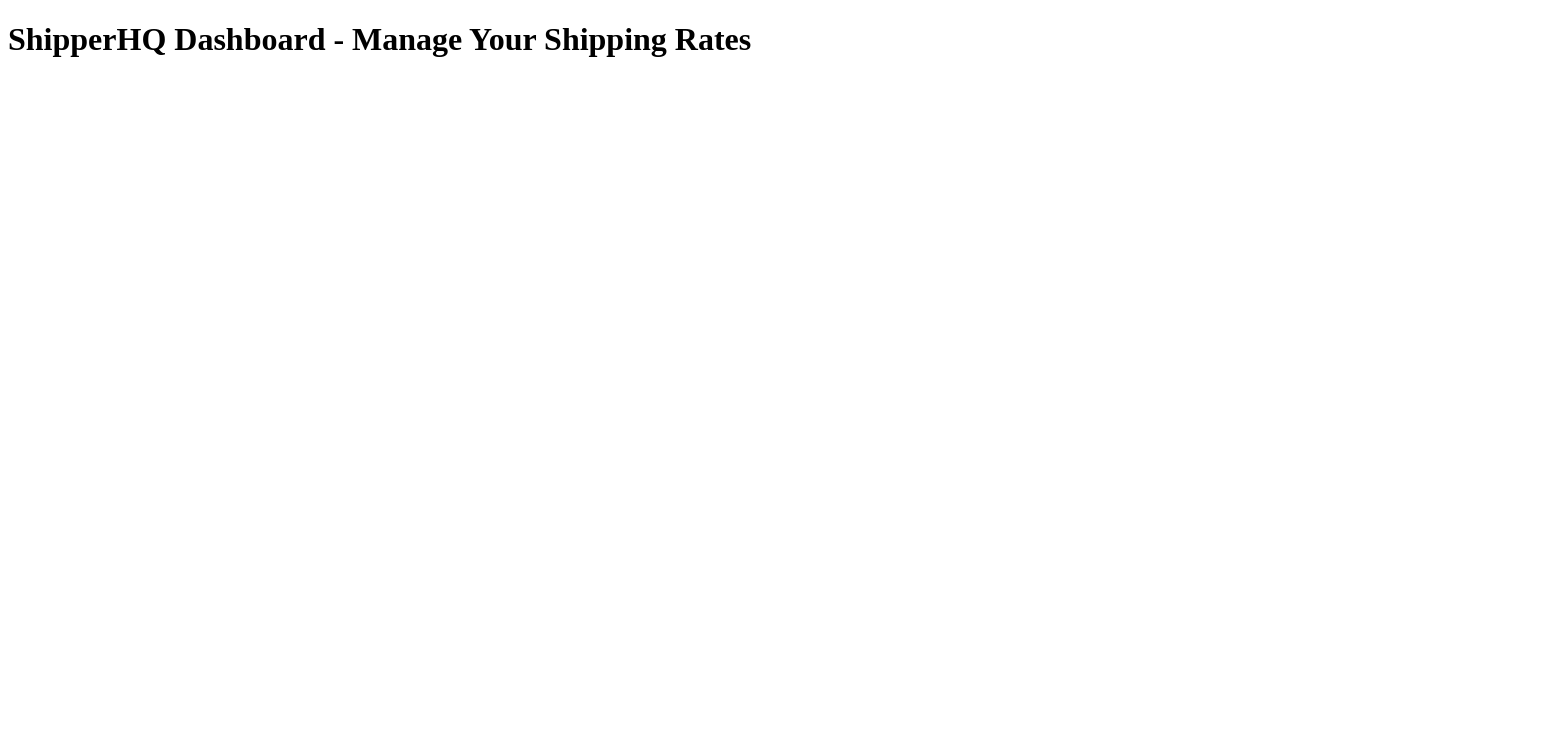 scroll, scrollTop: 0, scrollLeft: 0, axis: both 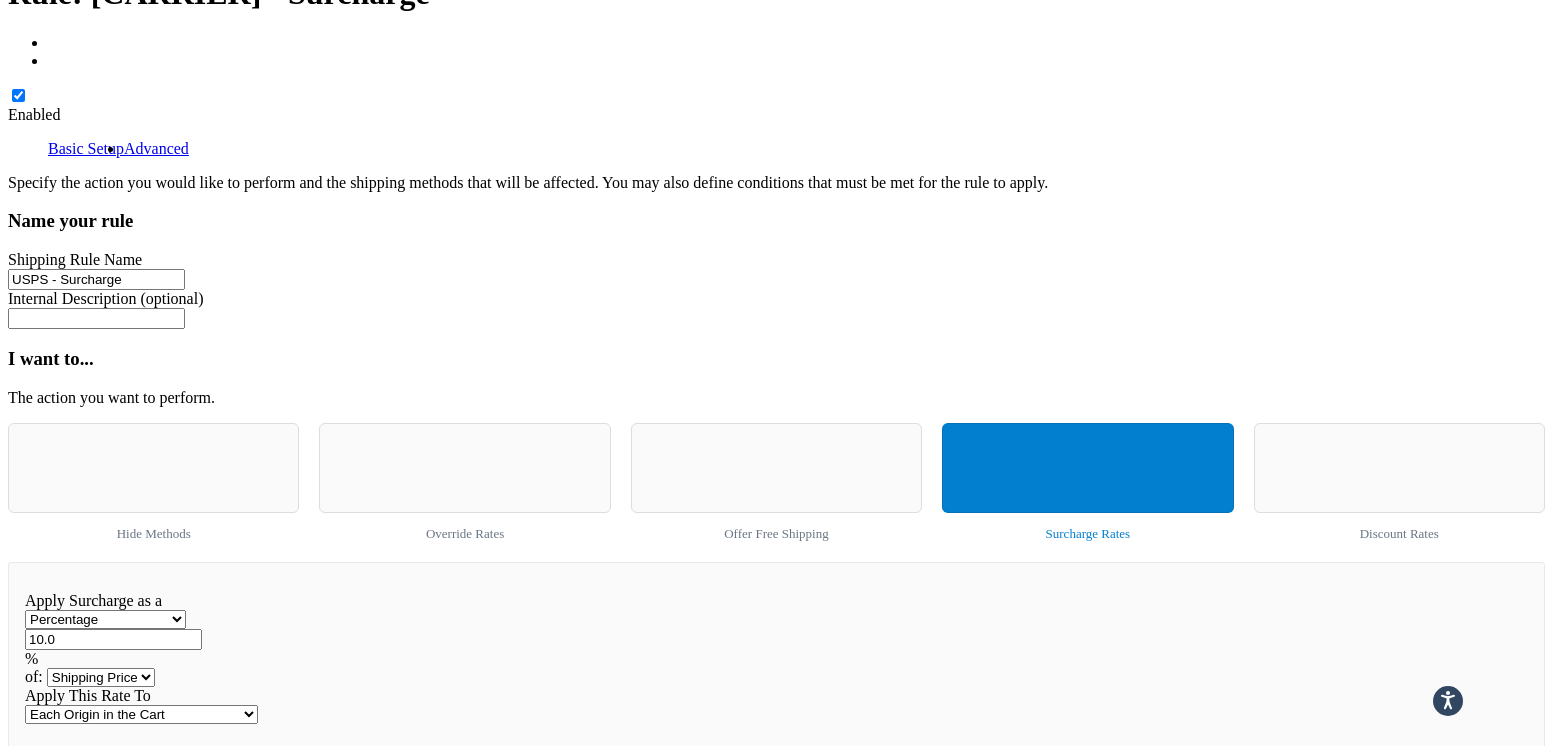 click at bounding box center (102, 909) 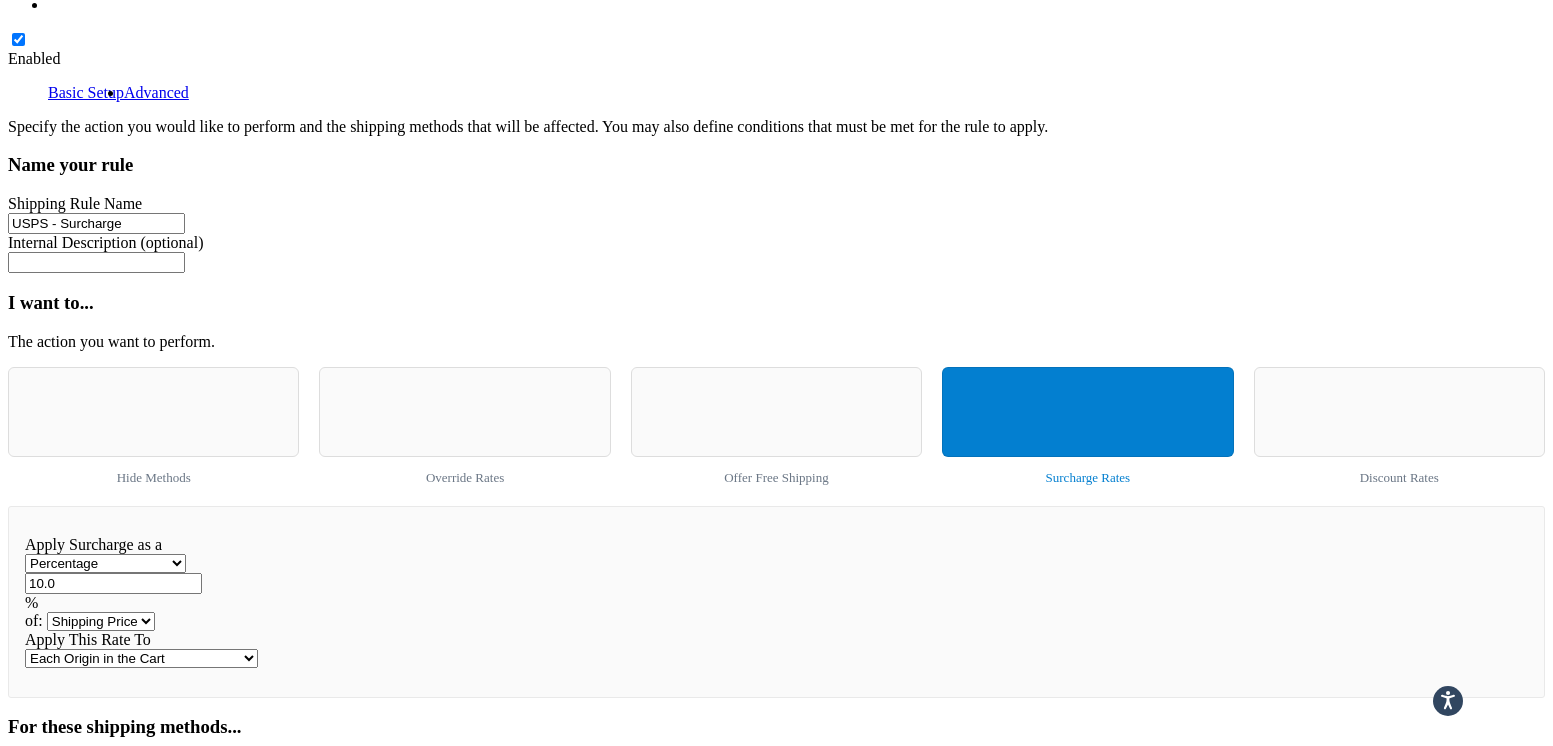 scroll, scrollTop: 992, scrollLeft: 0, axis: vertical 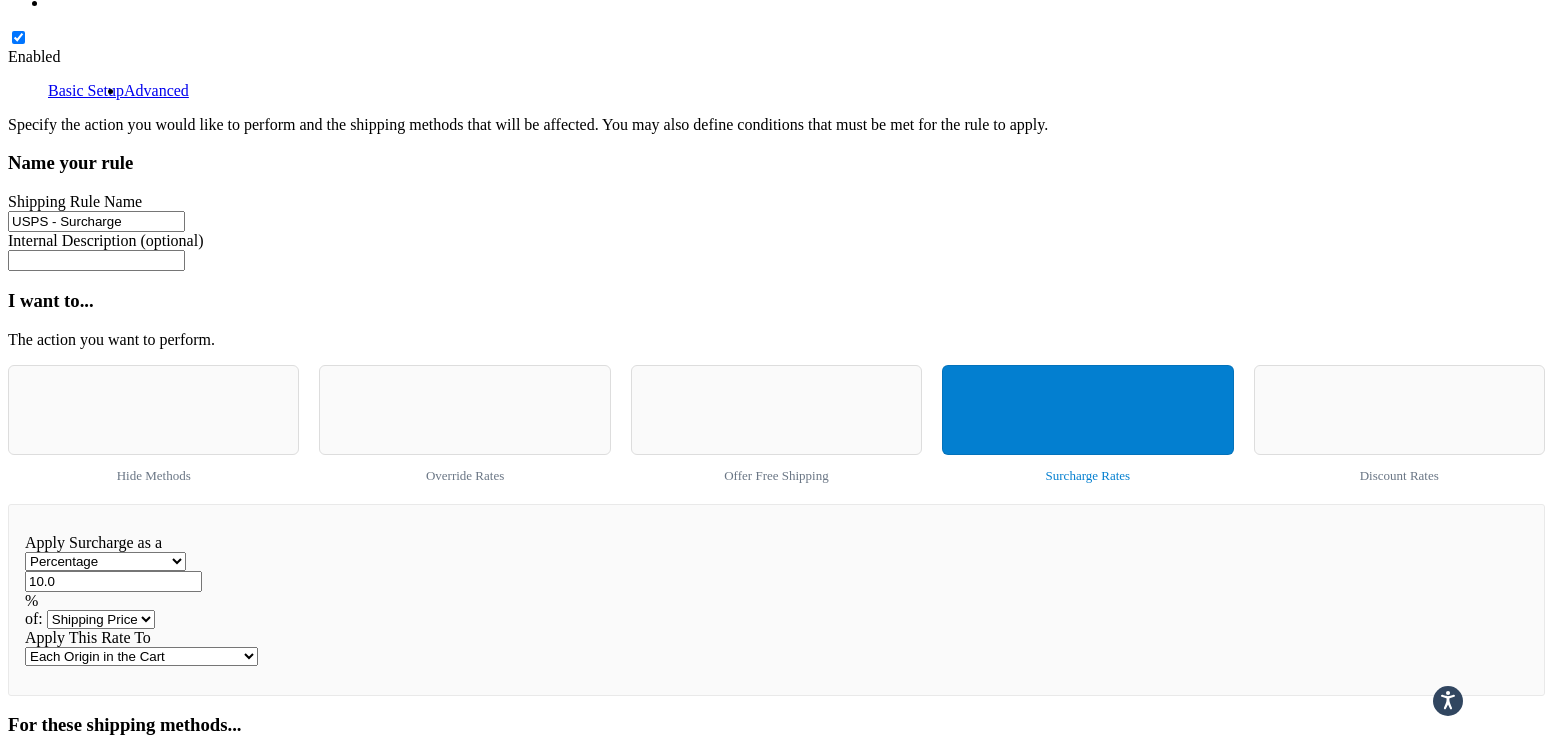 click on "Add  Methods" at bounding box center (53, 836) 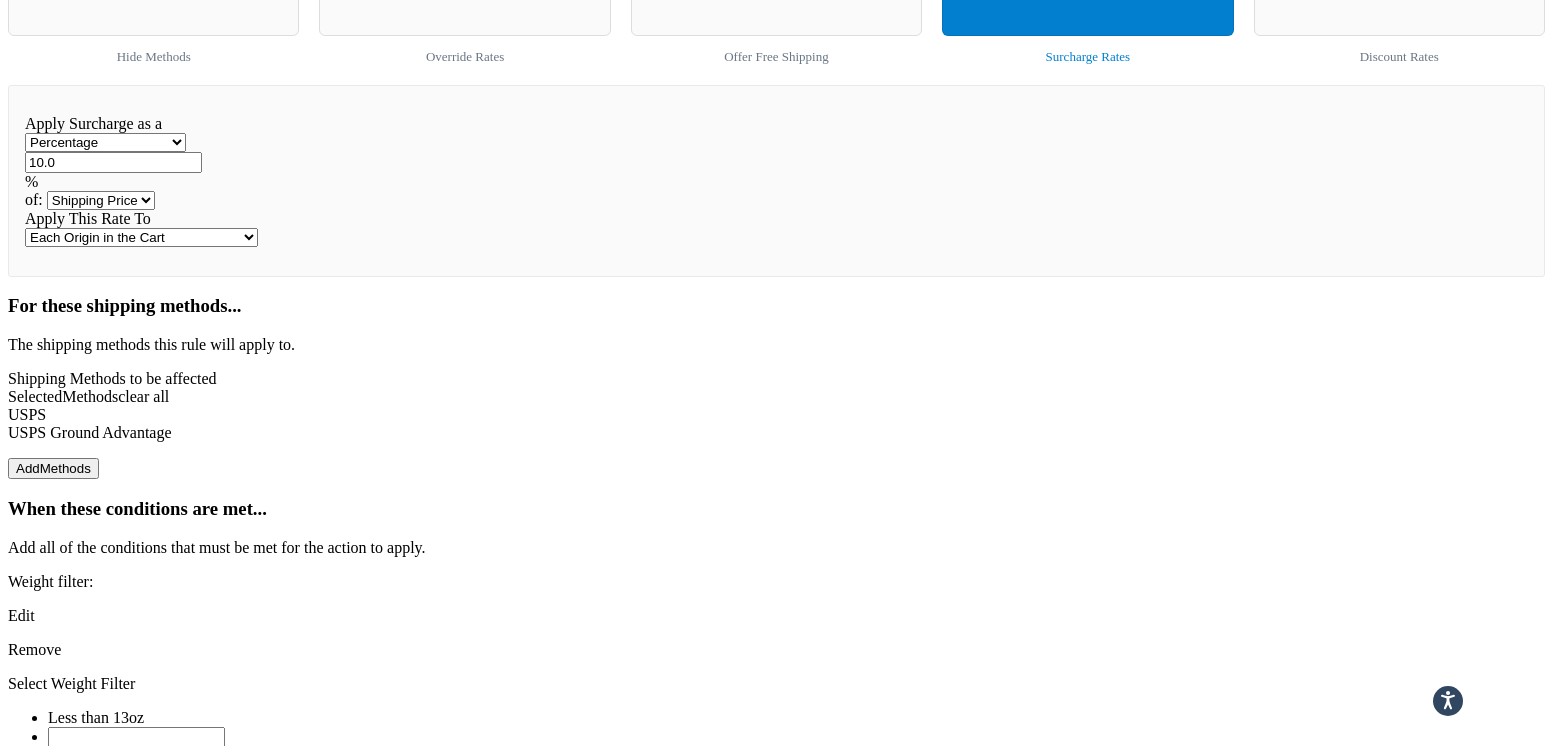 scroll, scrollTop: 1429, scrollLeft: 0, axis: vertical 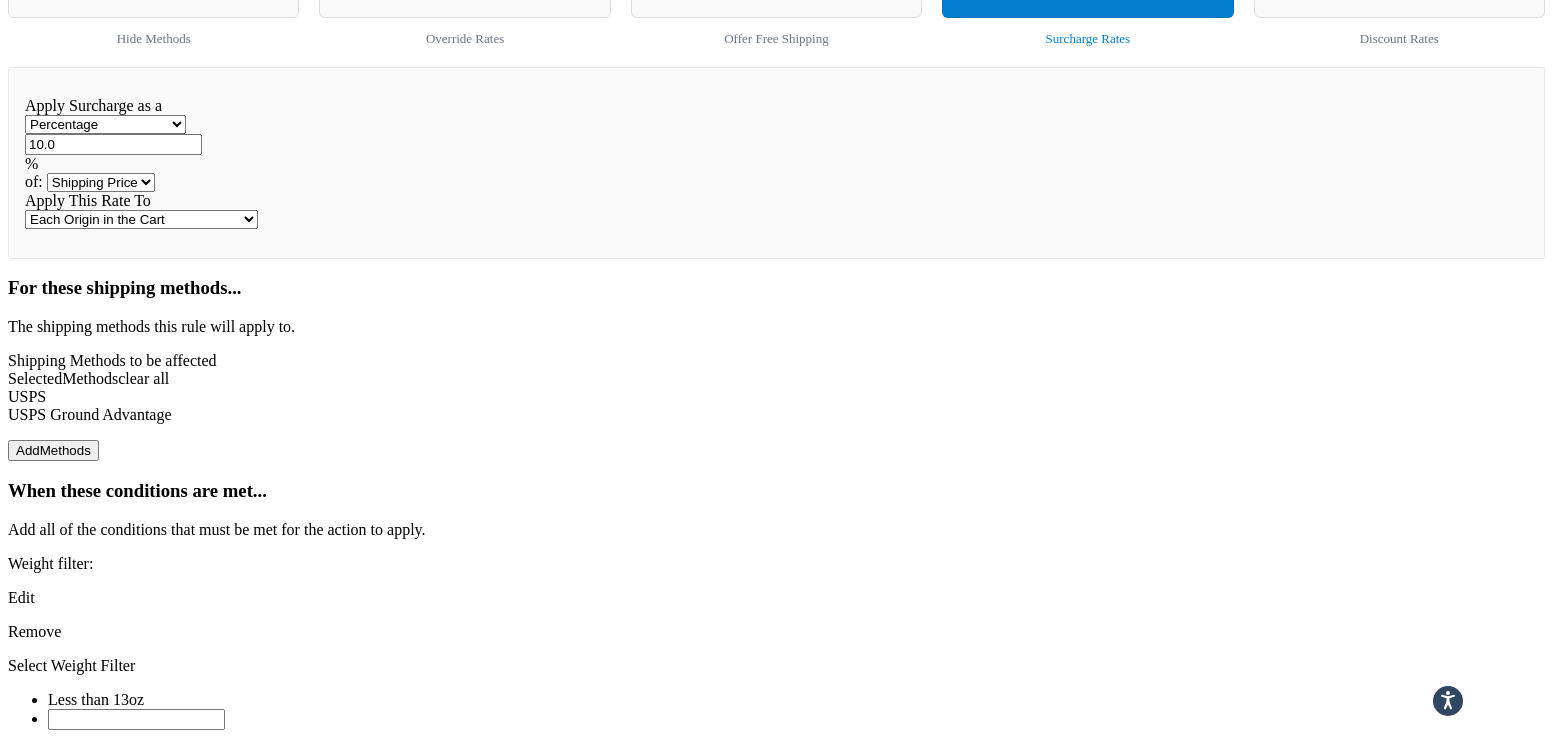 click on "Save" at bounding box center (31, 1373) 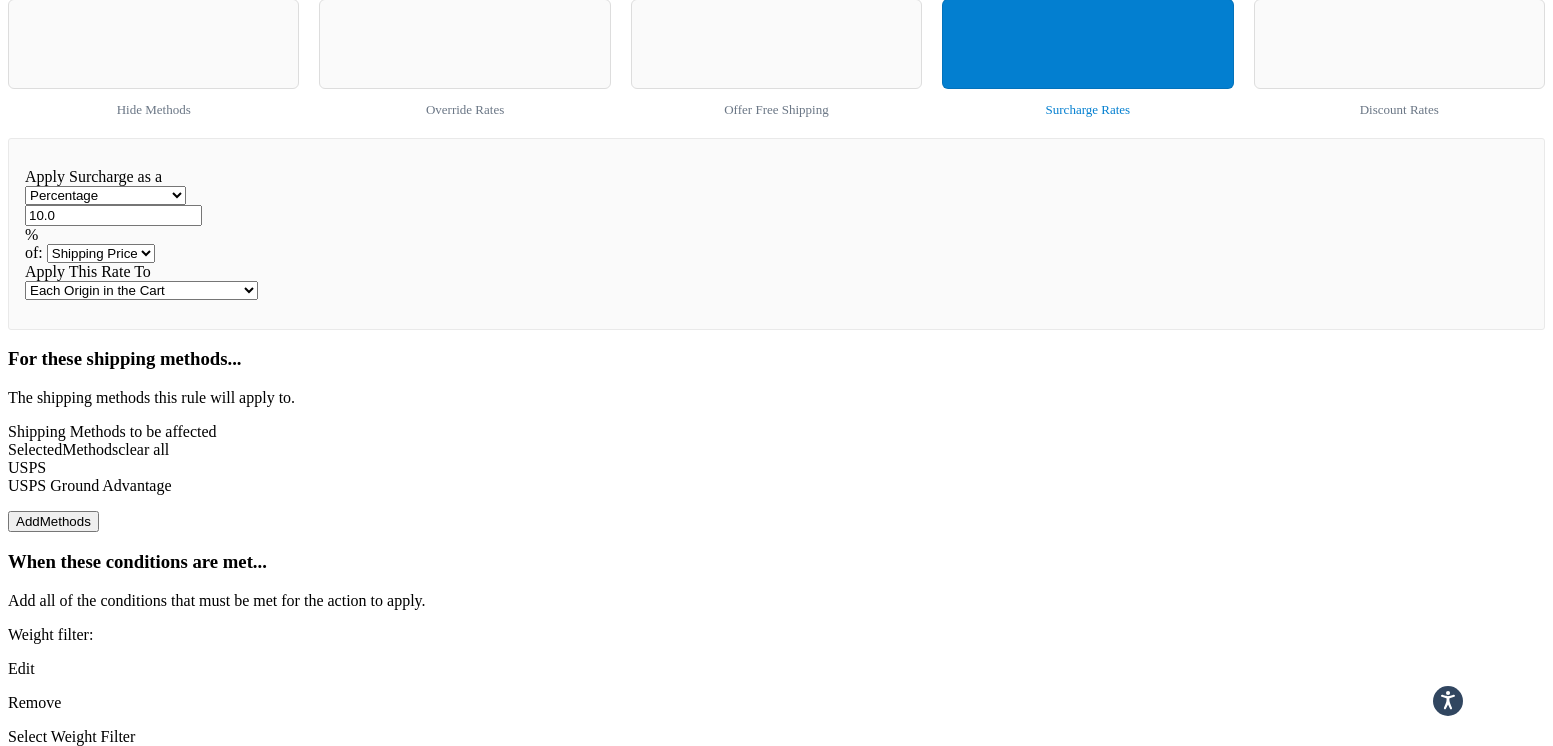 scroll, scrollTop: 1429, scrollLeft: 0, axis: vertical 